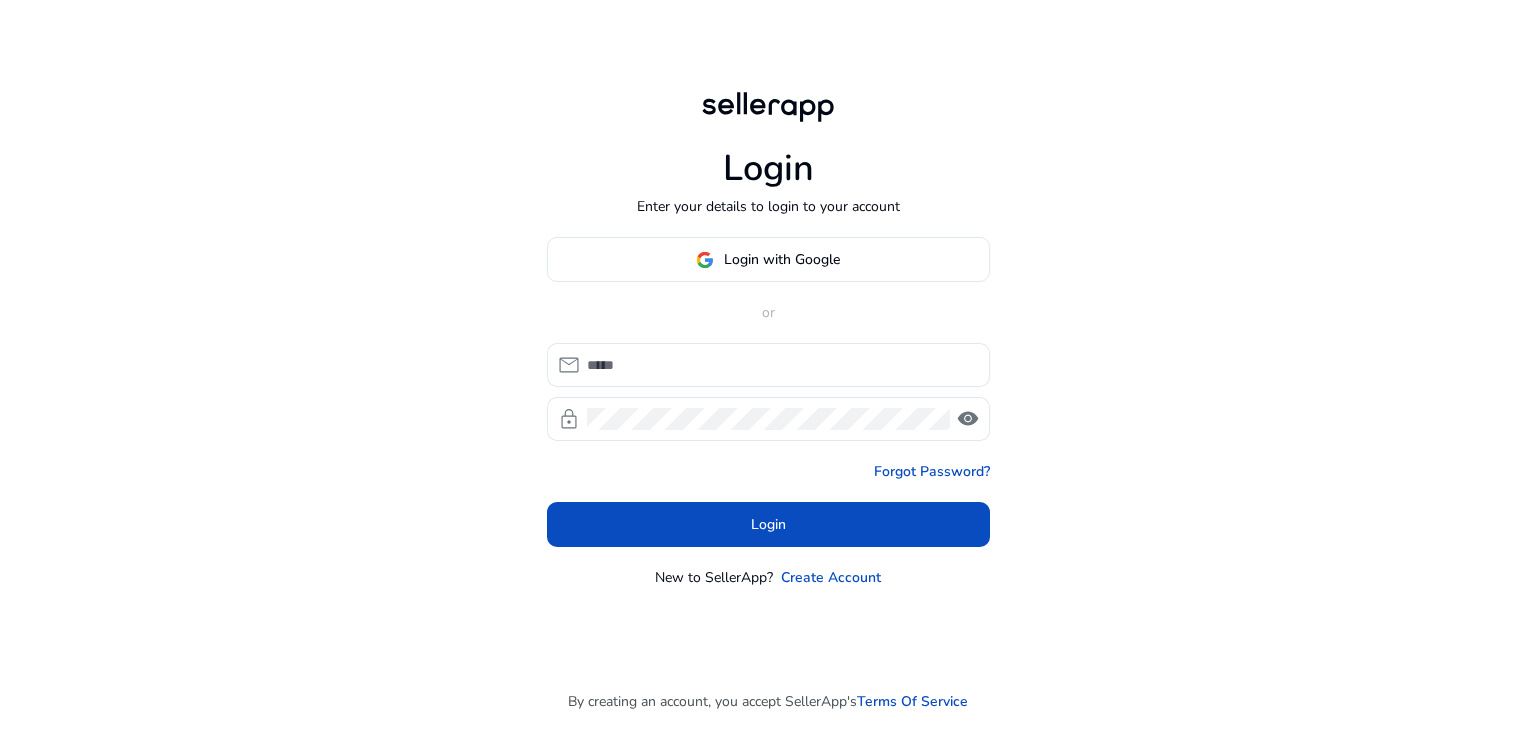 scroll, scrollTop: 0, scrollLeft: 0, axis: both 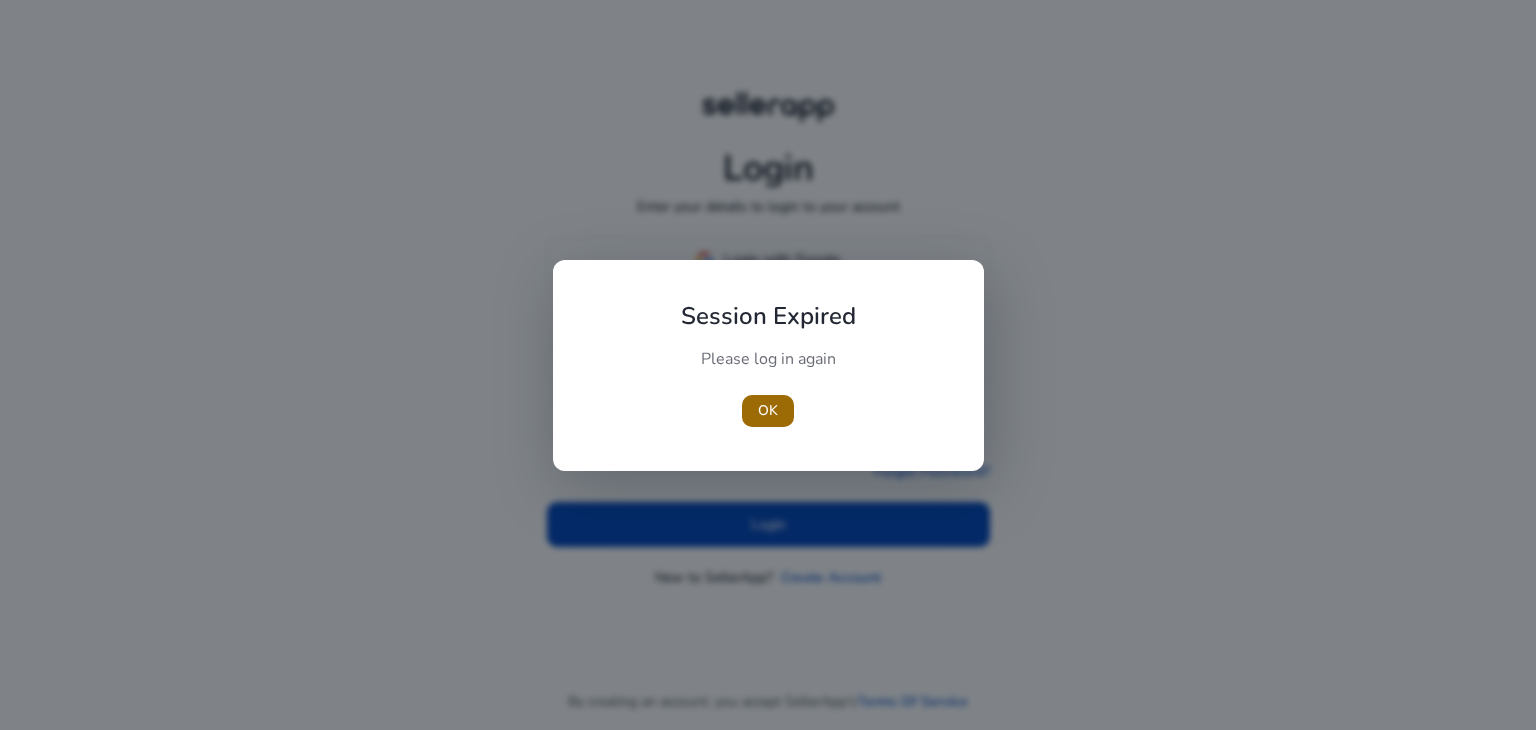 click on "OK" at bounding box center [768, 410] 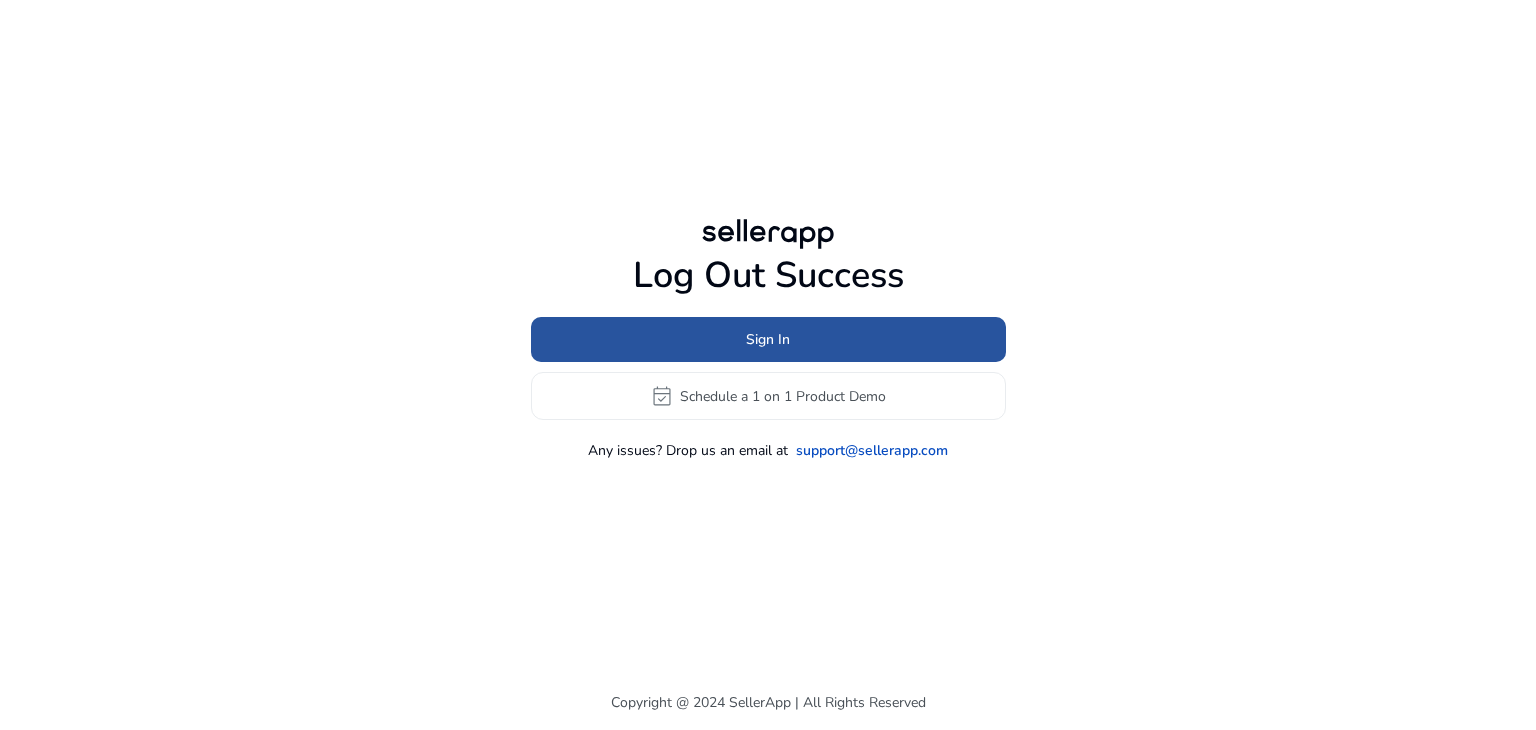 click on "Sign In" 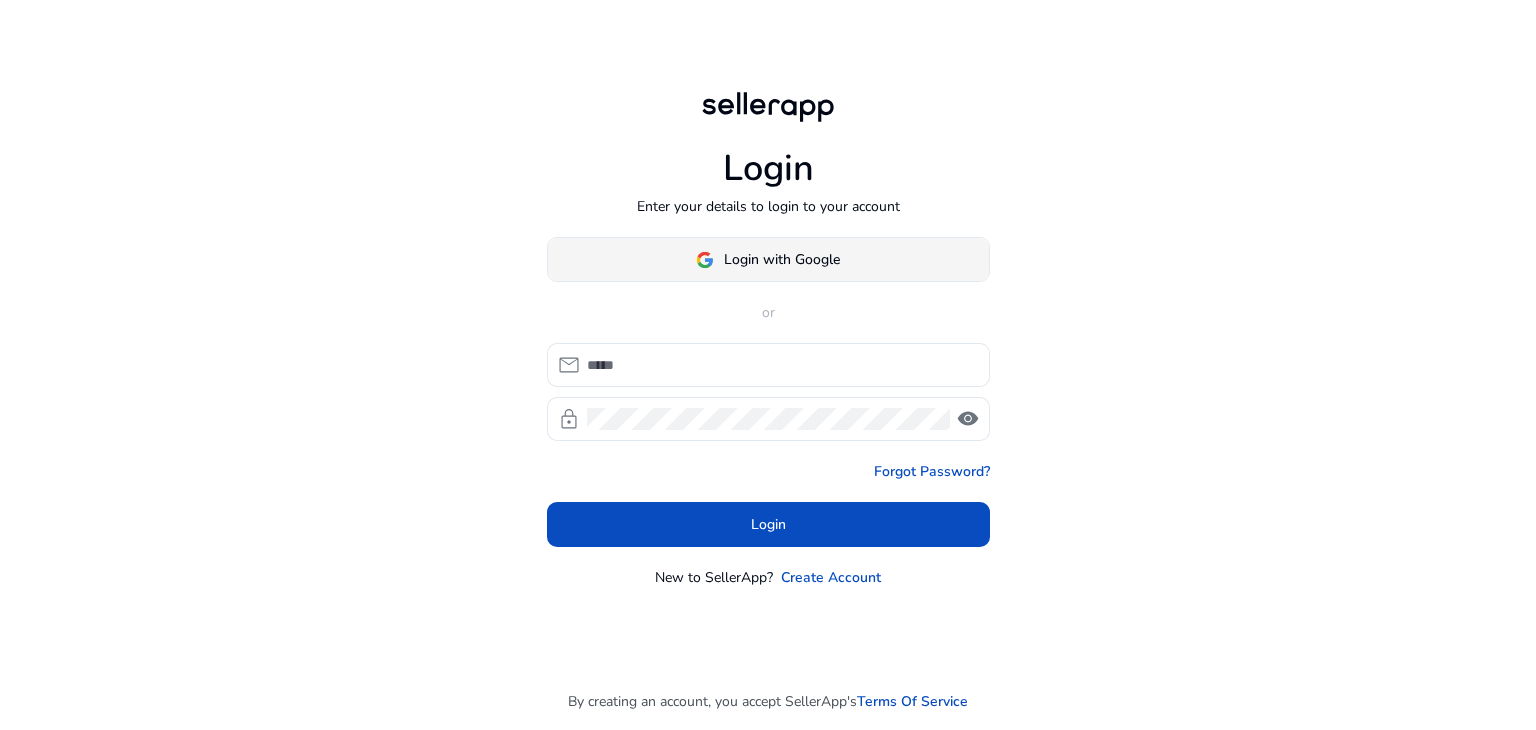 click on "Login with Google" 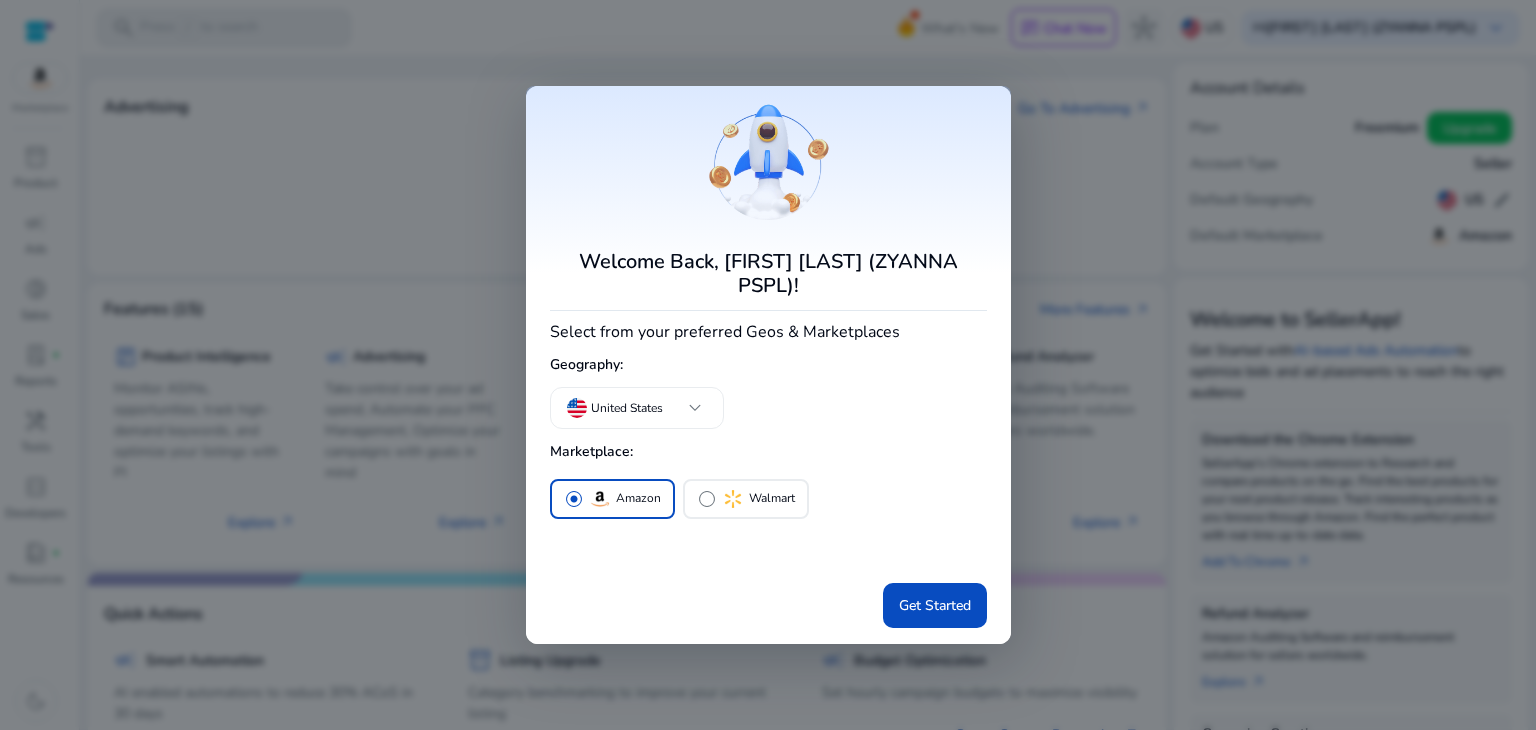 click at bounding box center [768, 365] 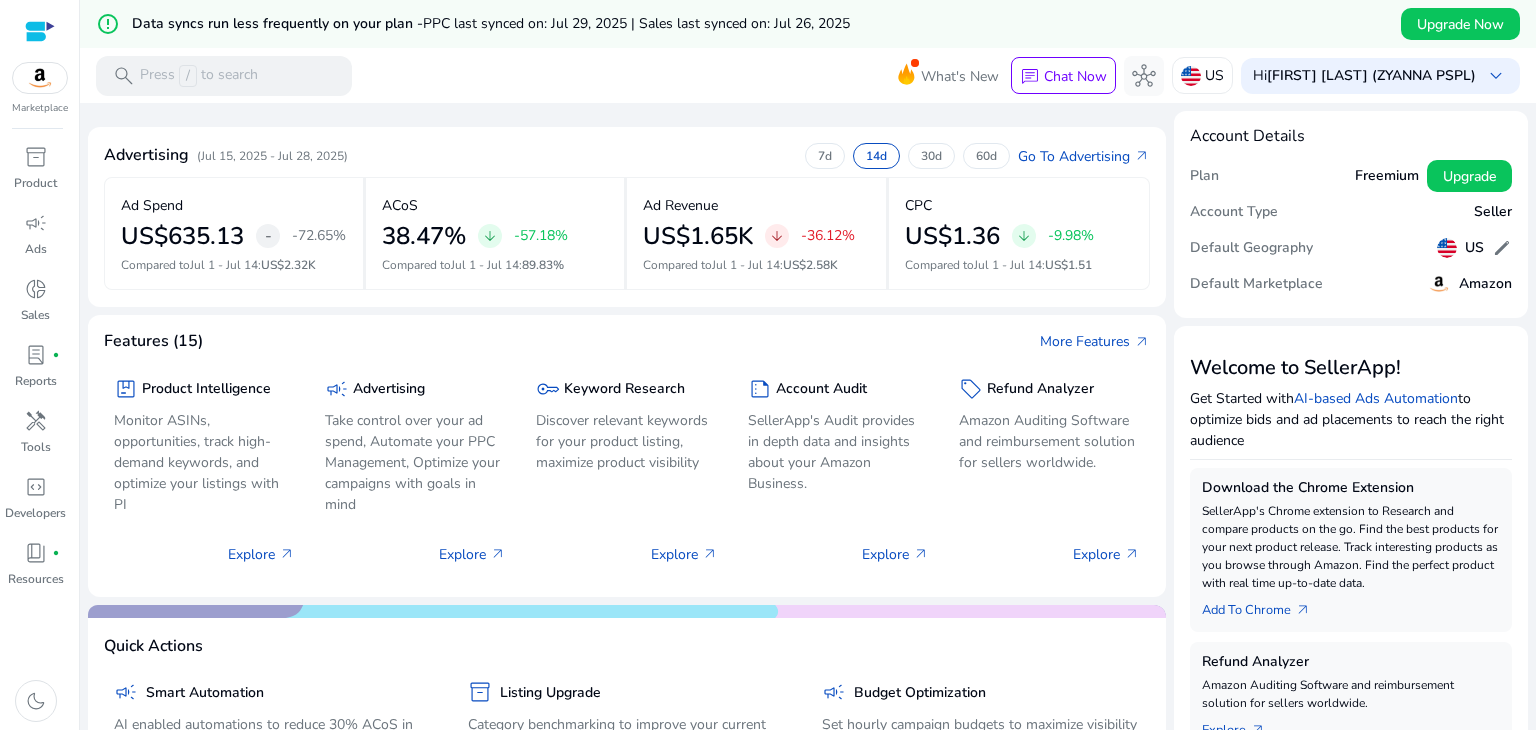 scroll, scrollTop: 0, scrollLeft: 0, axis: both 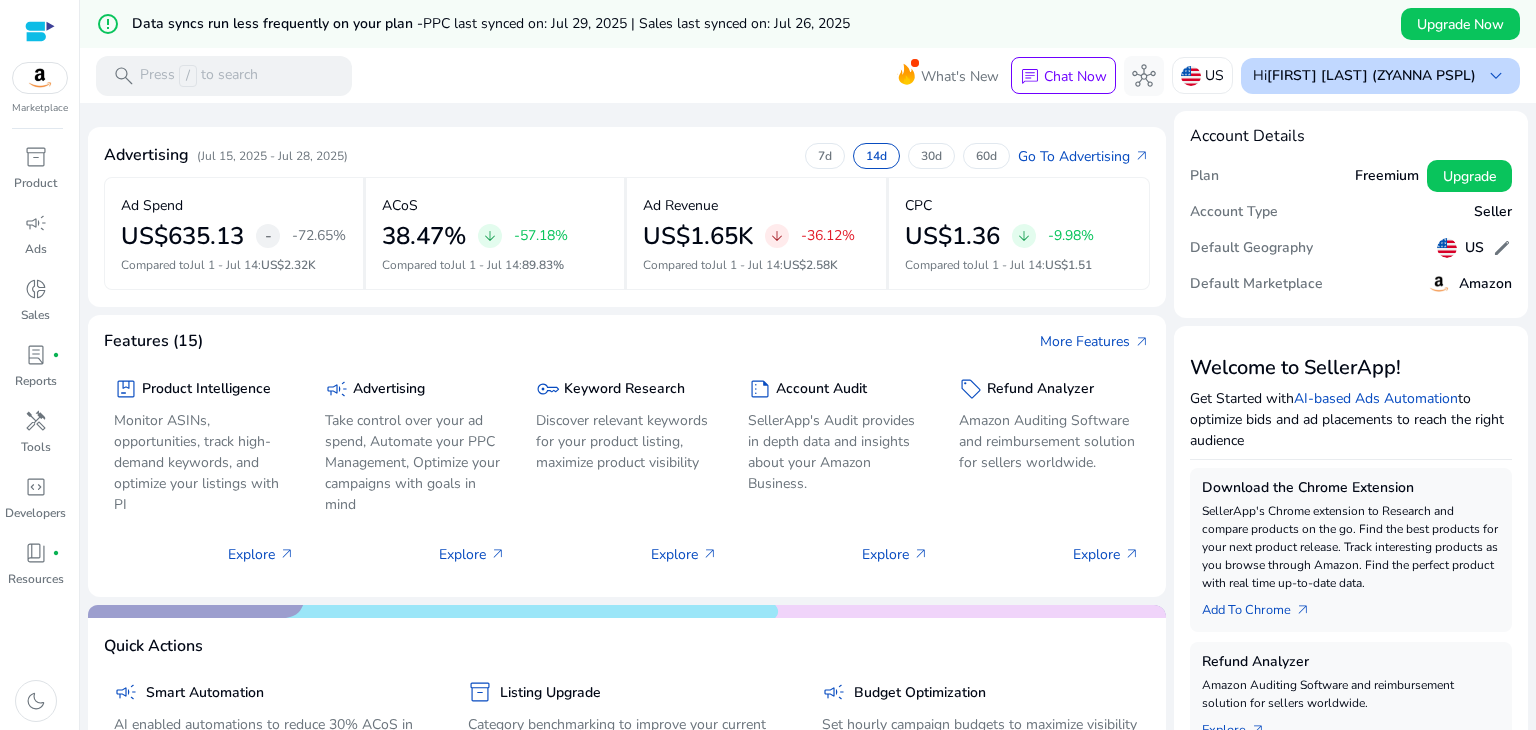 click on "[FIRST] [LAST] (ZYANNA PSPL)" at bounding box center [1371, 75] 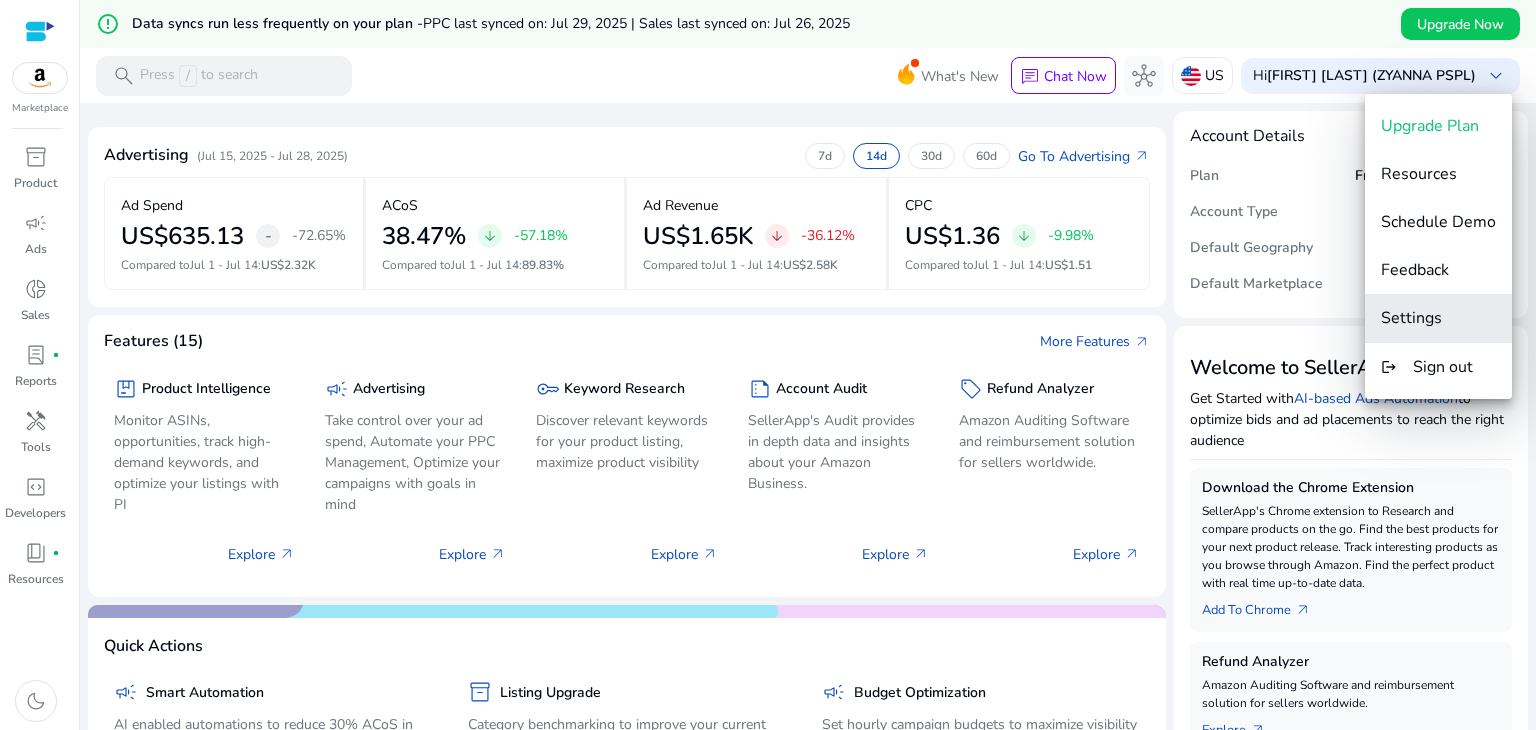 click on "Settings" at bounding box center (1411, 318) 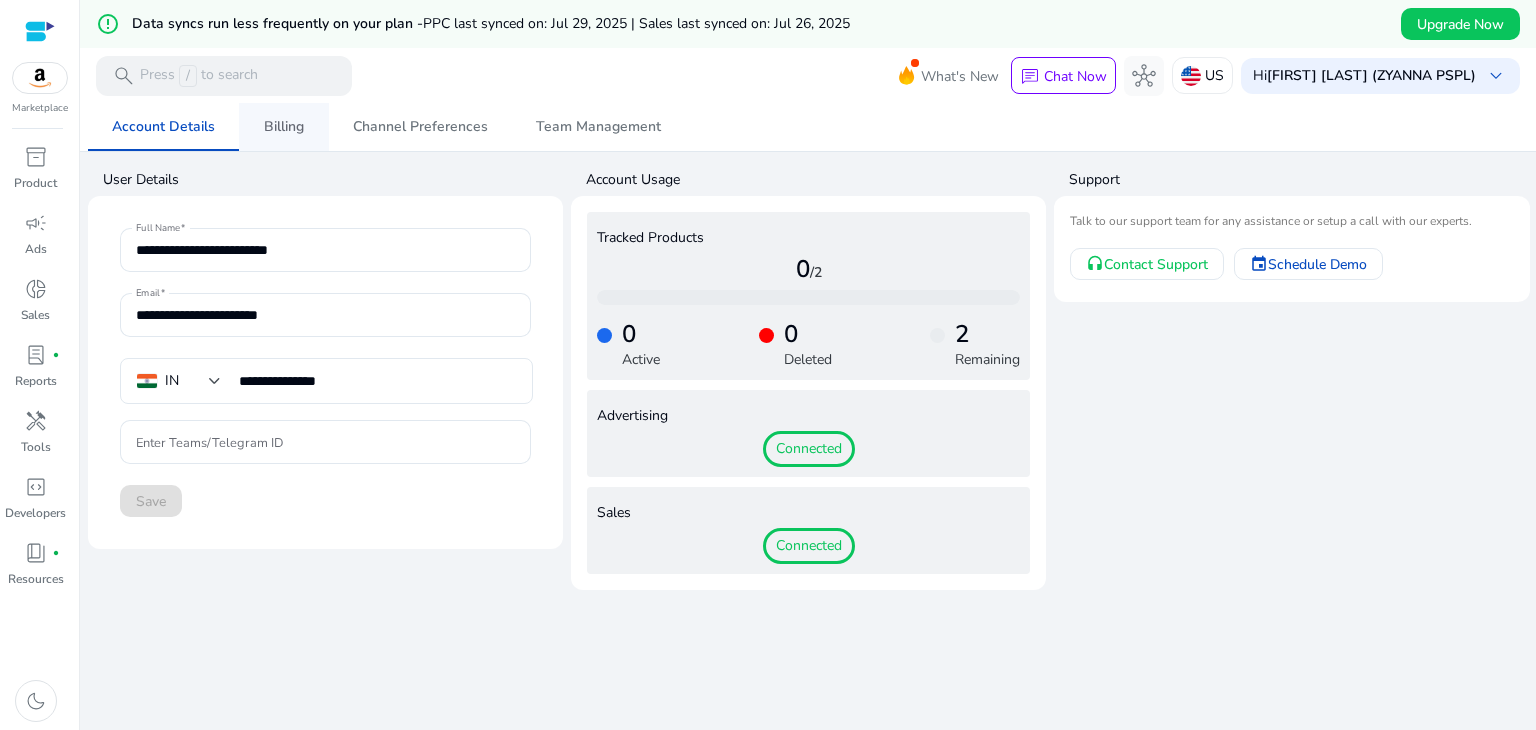 click on "Billing" at bounding box center [284, 127] 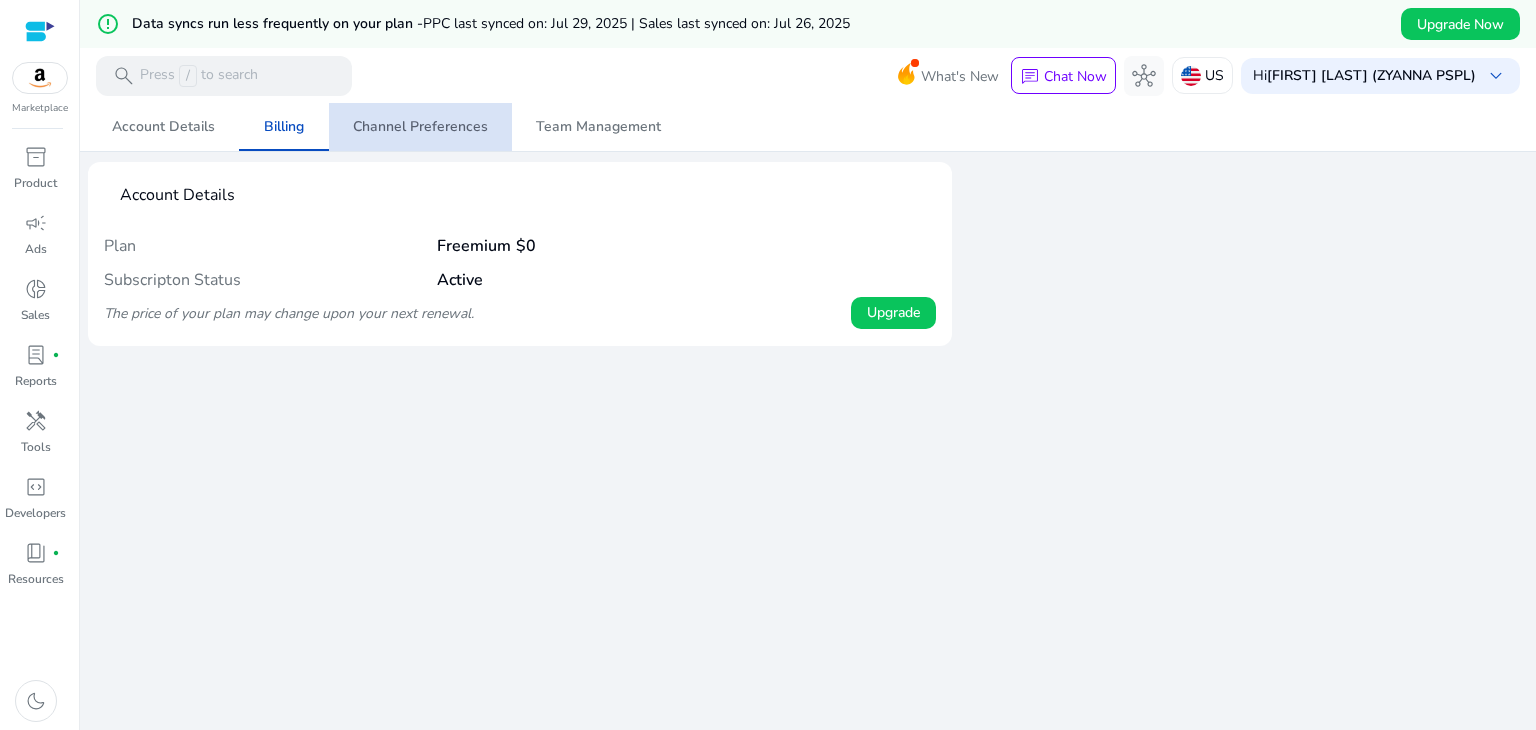 click on "Channel Preferences" at bounding box center (420, 127) 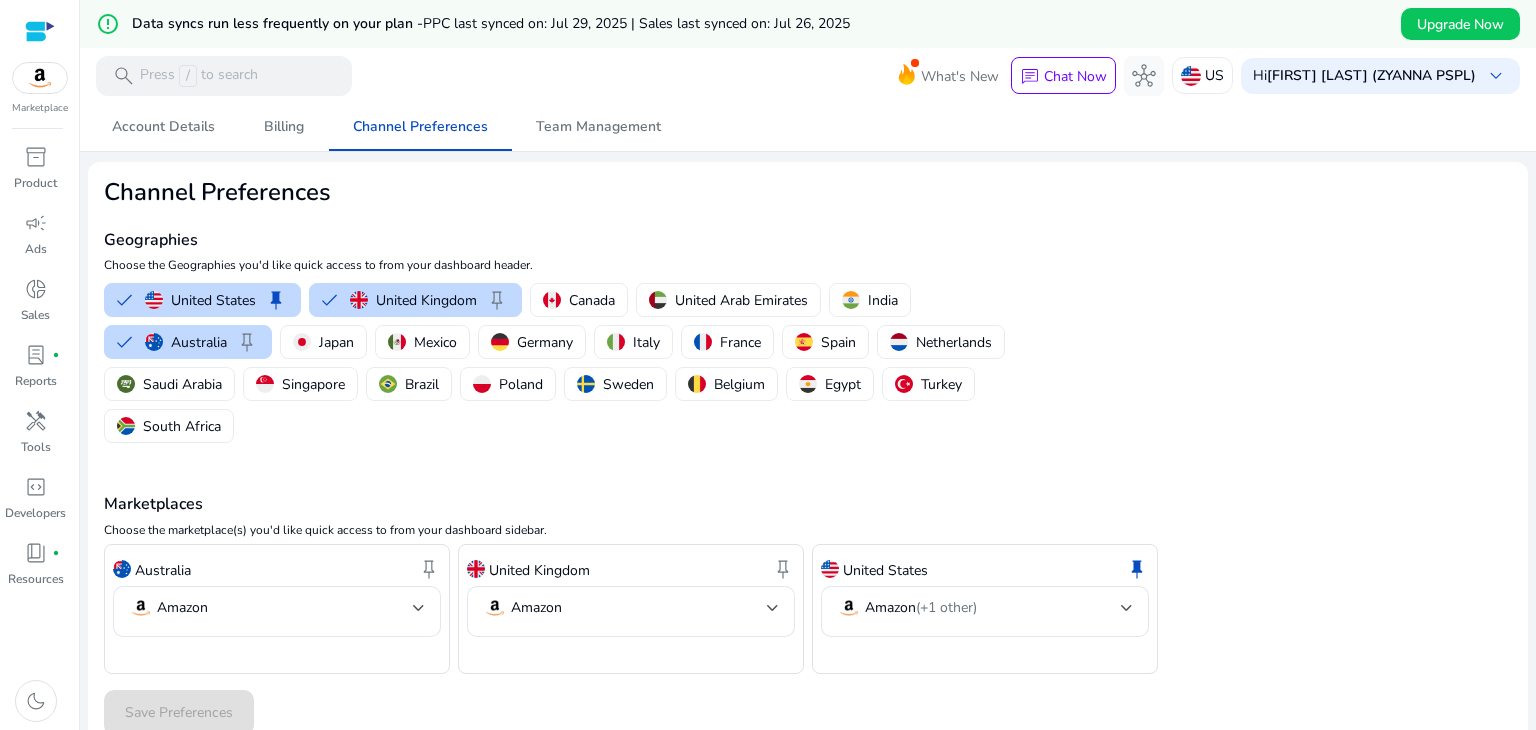 scroll, scrollTop: 48, scrollLeft: 0, axis: vertical 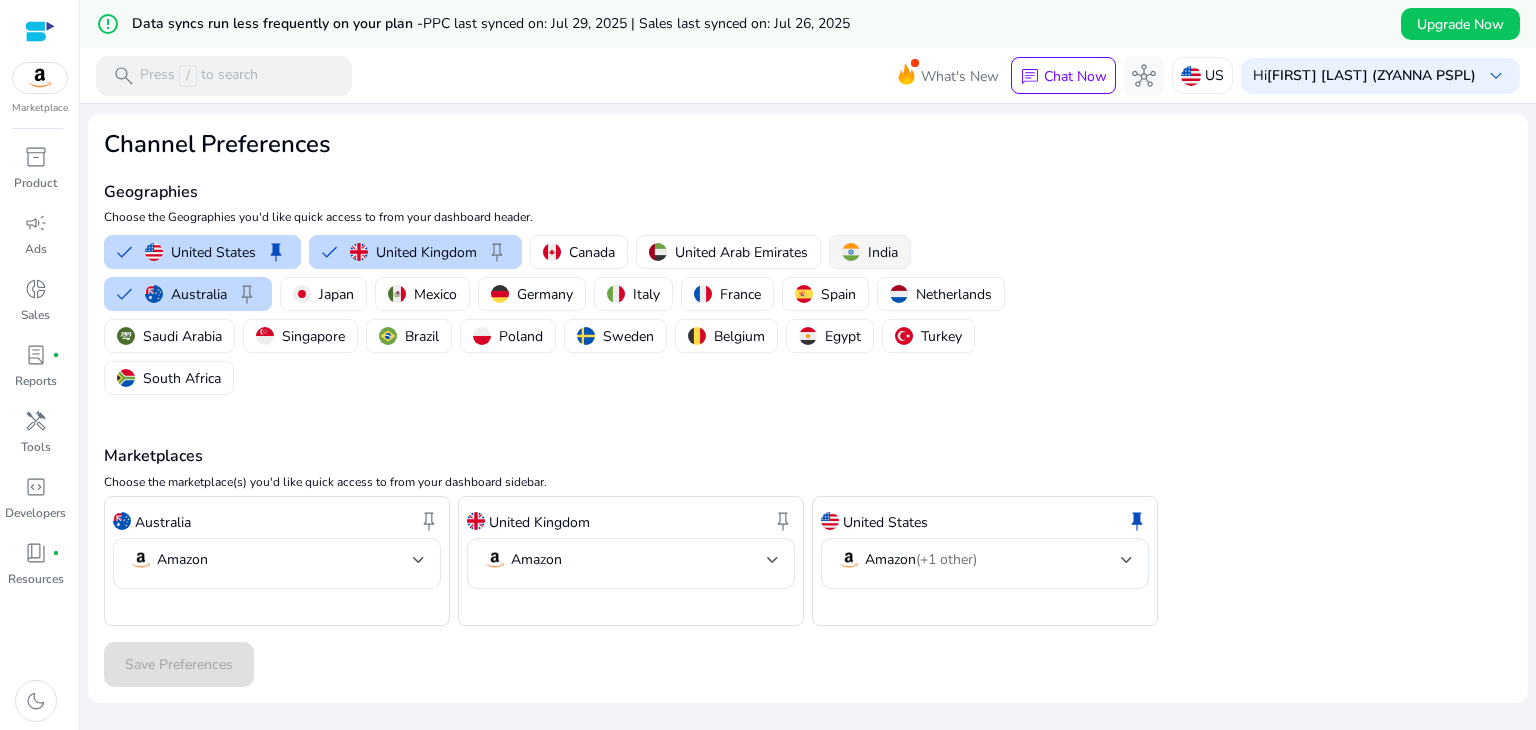 click on "India" at bounding box center [883, 252] 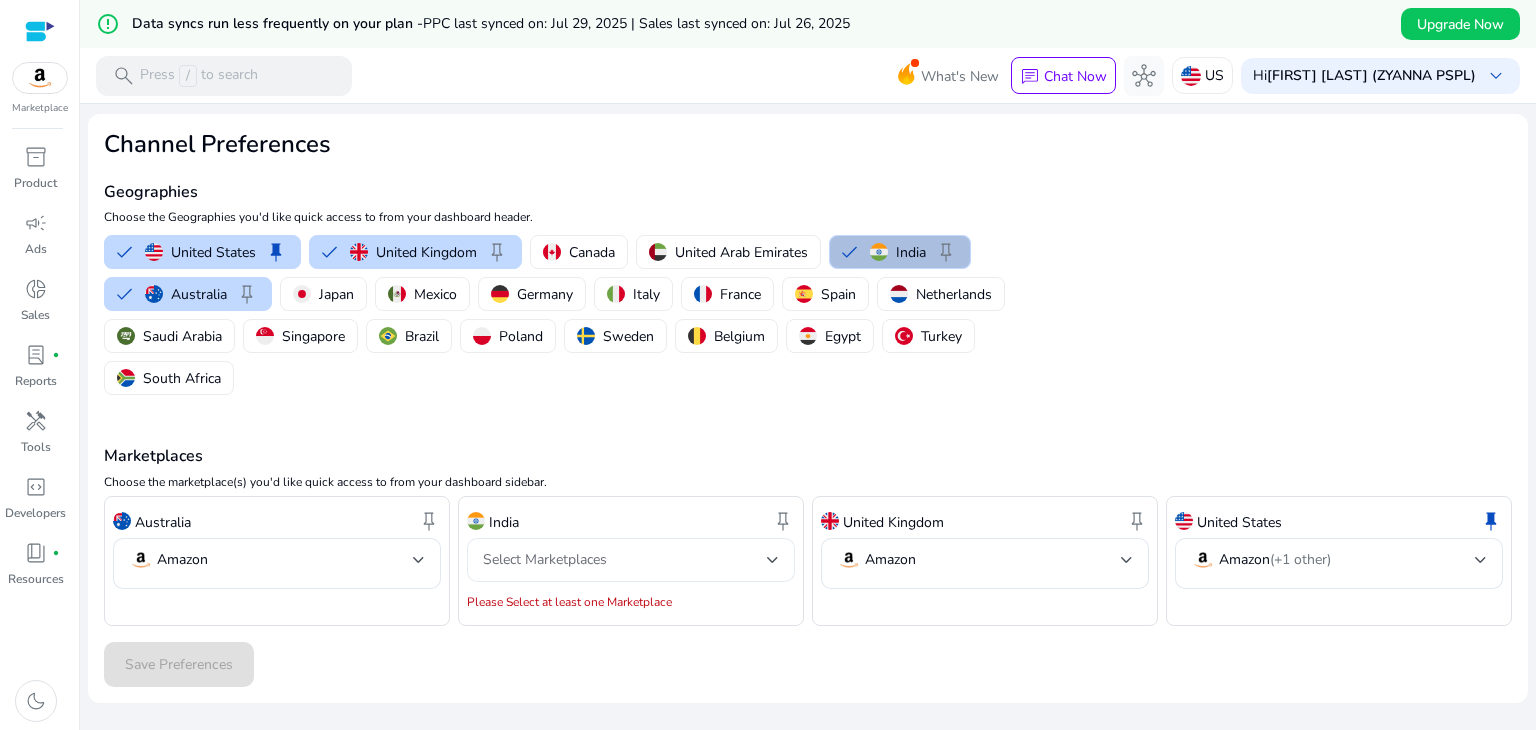 click on "Select Marketplaces" at bounding box center [625, 560] 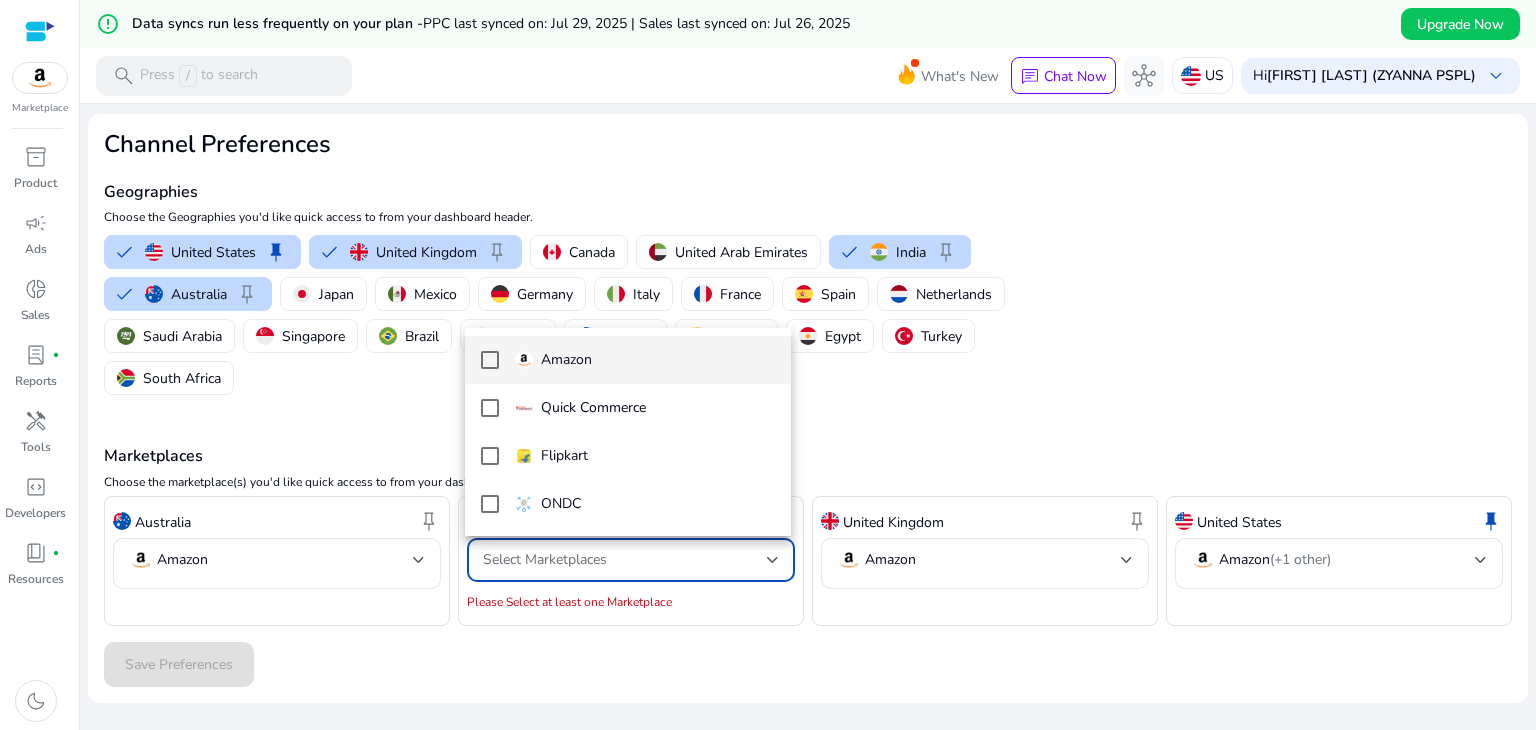 click on "Amazon" at bounding box center (645, 360) 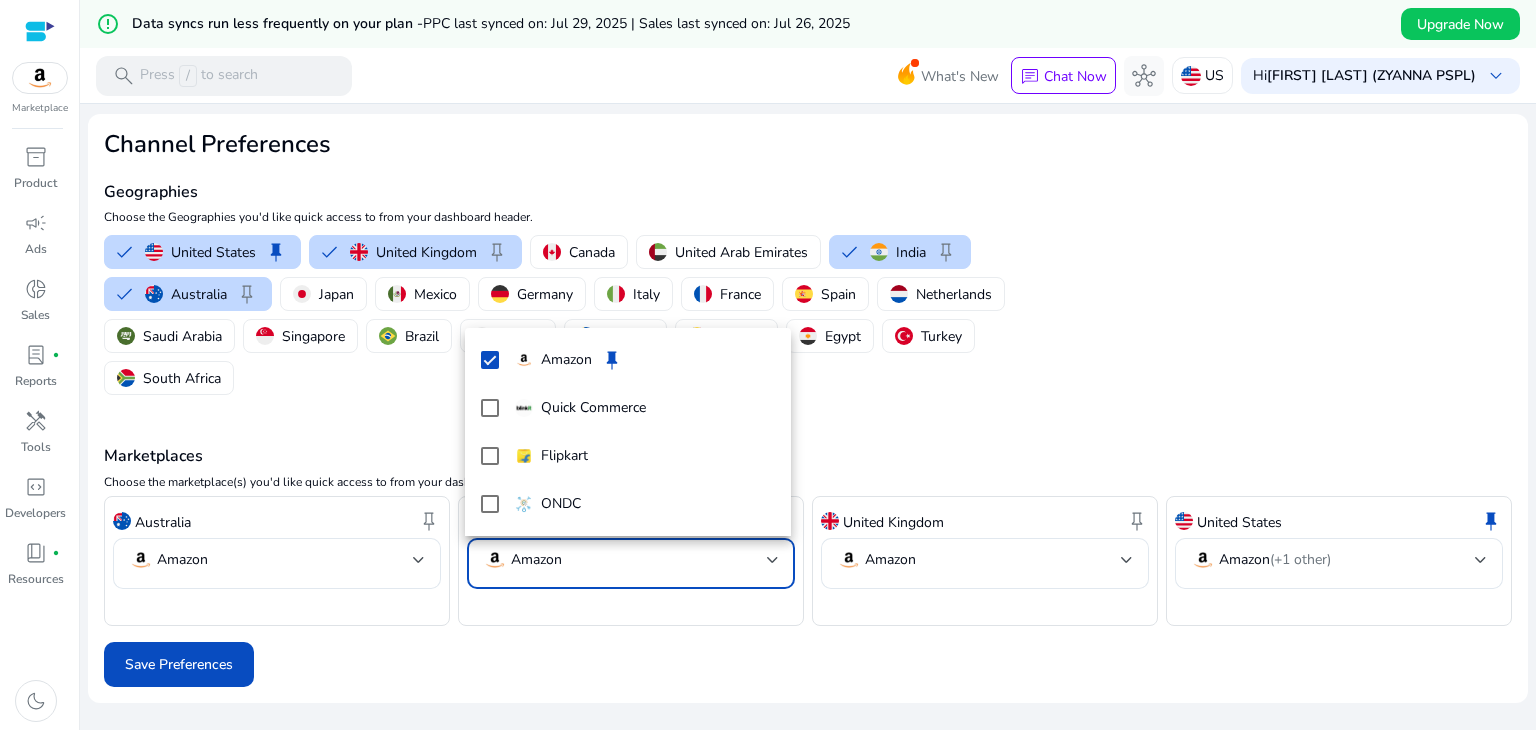 click at bounding box center (768, 365) 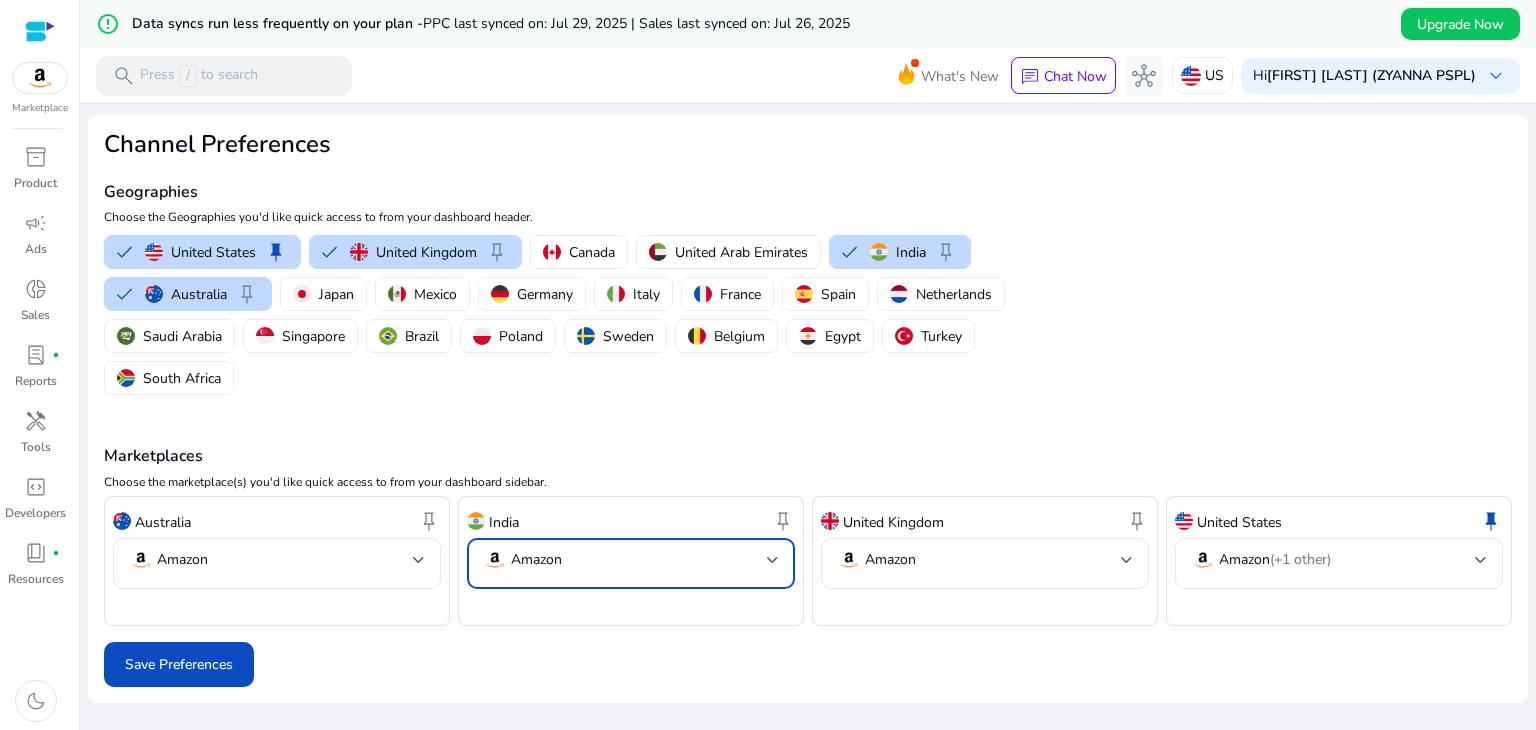 click on "Amazon" at bounding box center [625, 560] 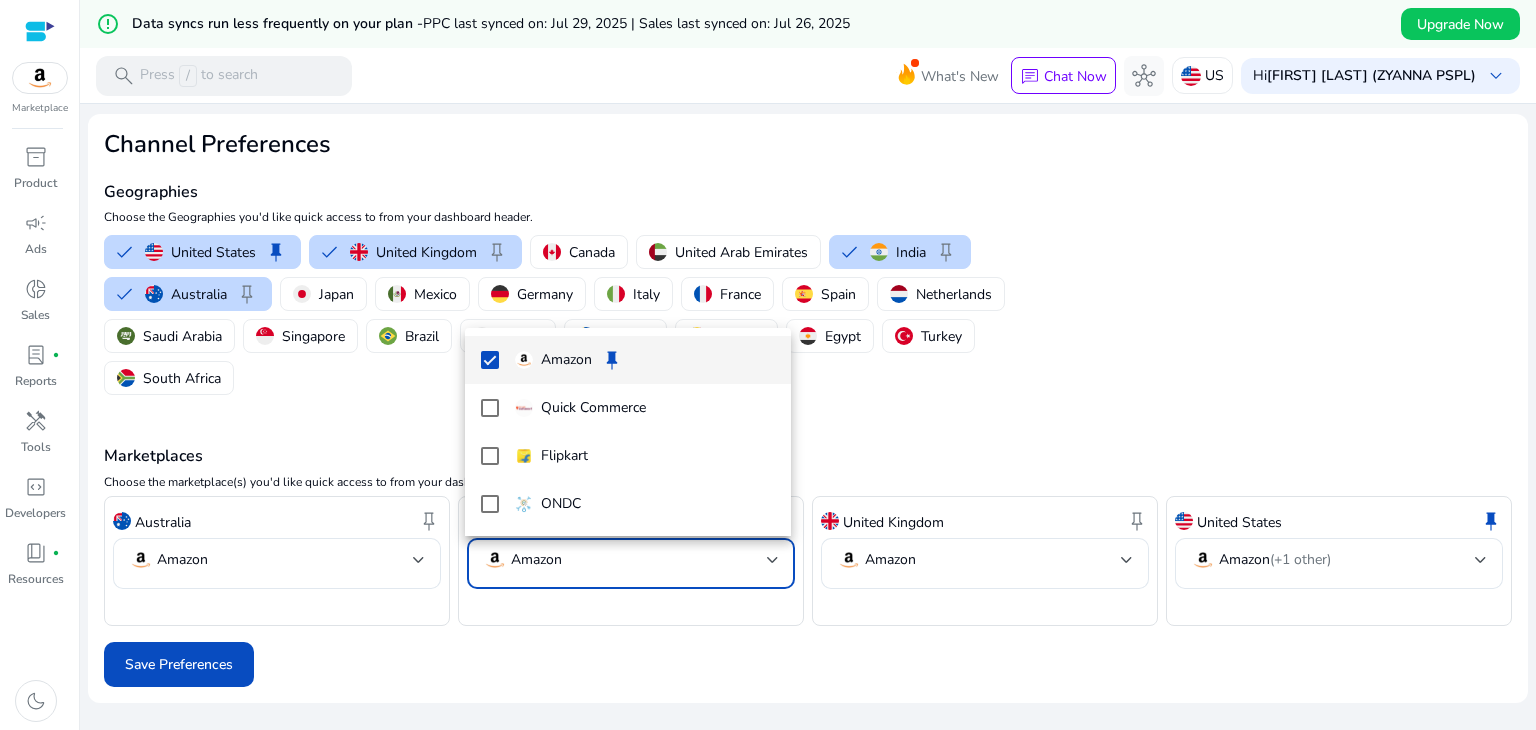 click at bounding box center [768, 365] 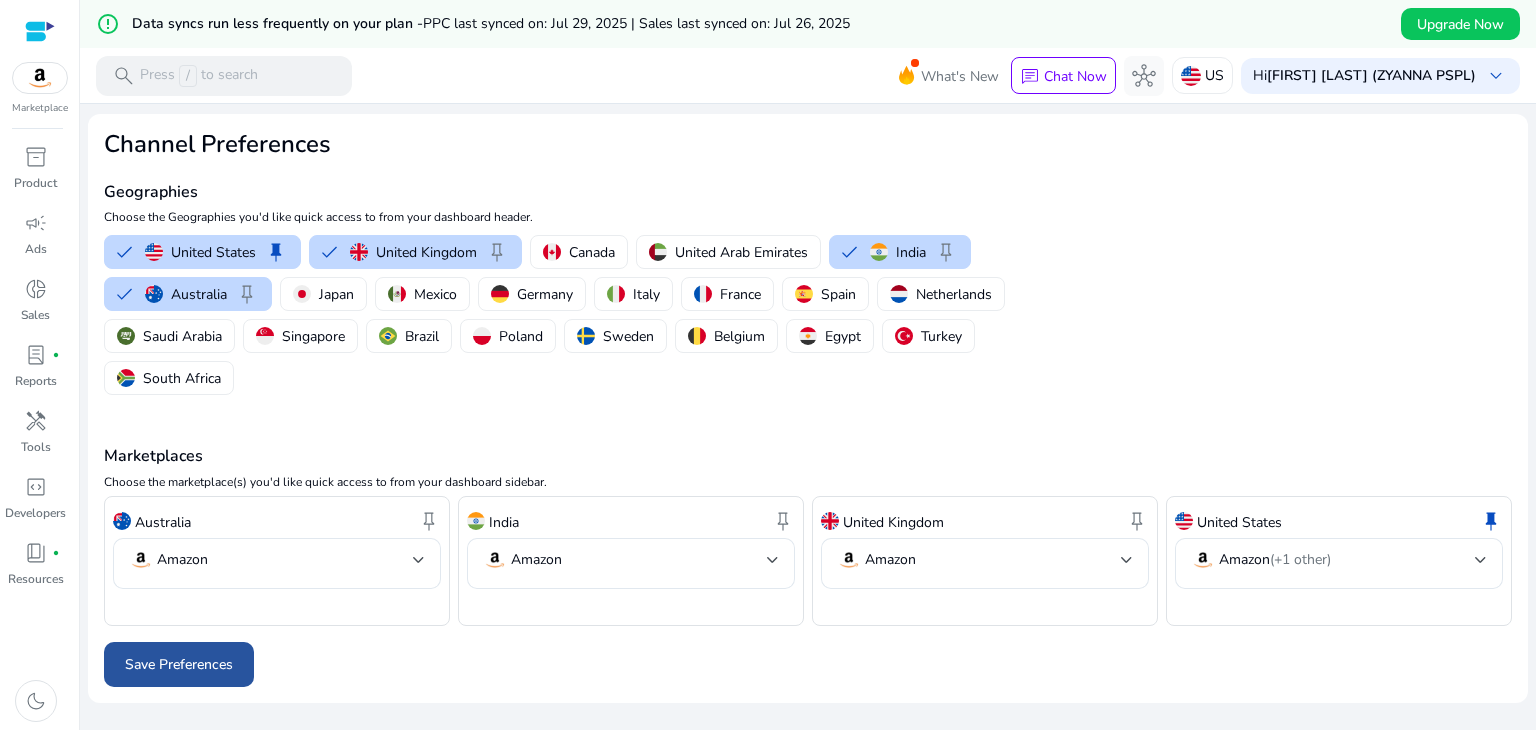 click 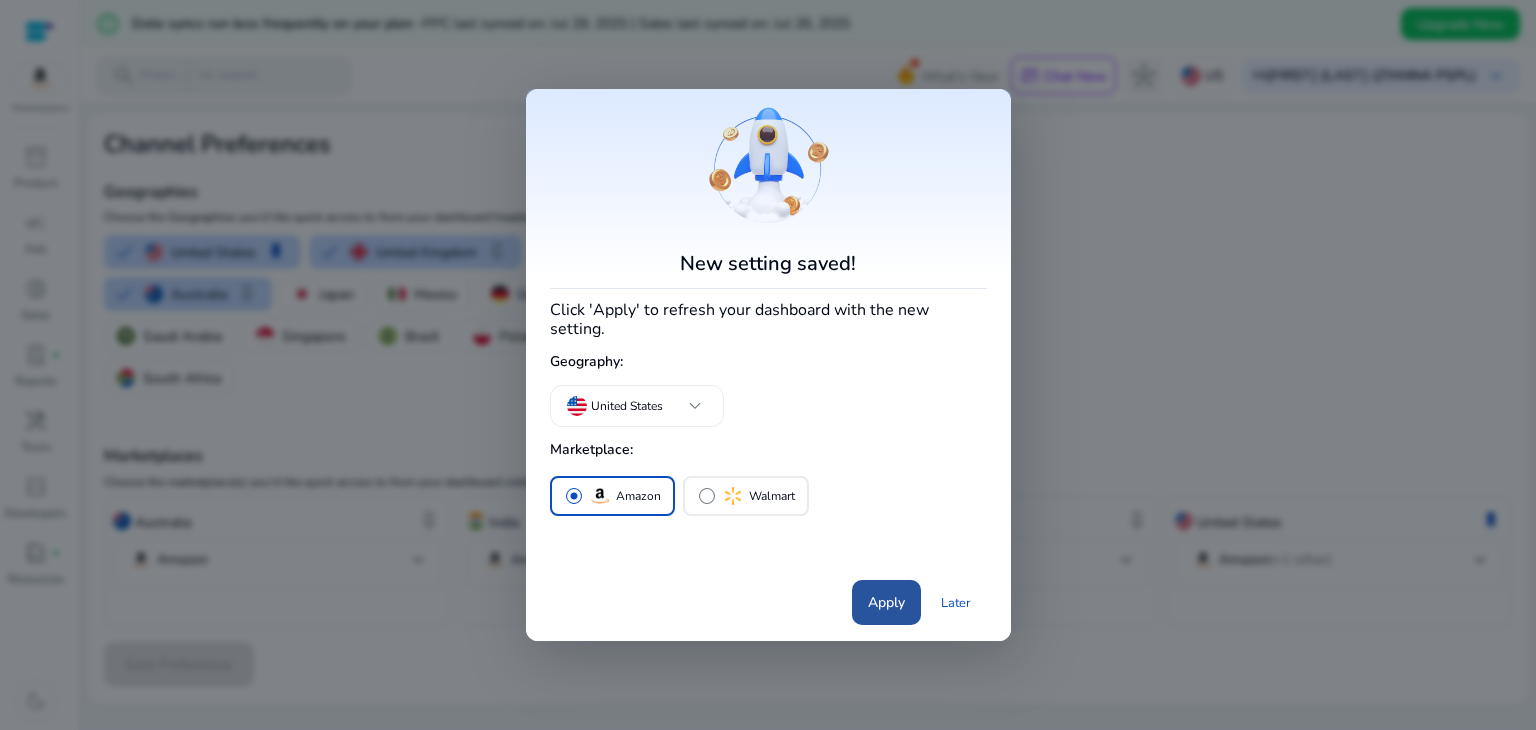click on "Apply" at bounding box center (886, 602) 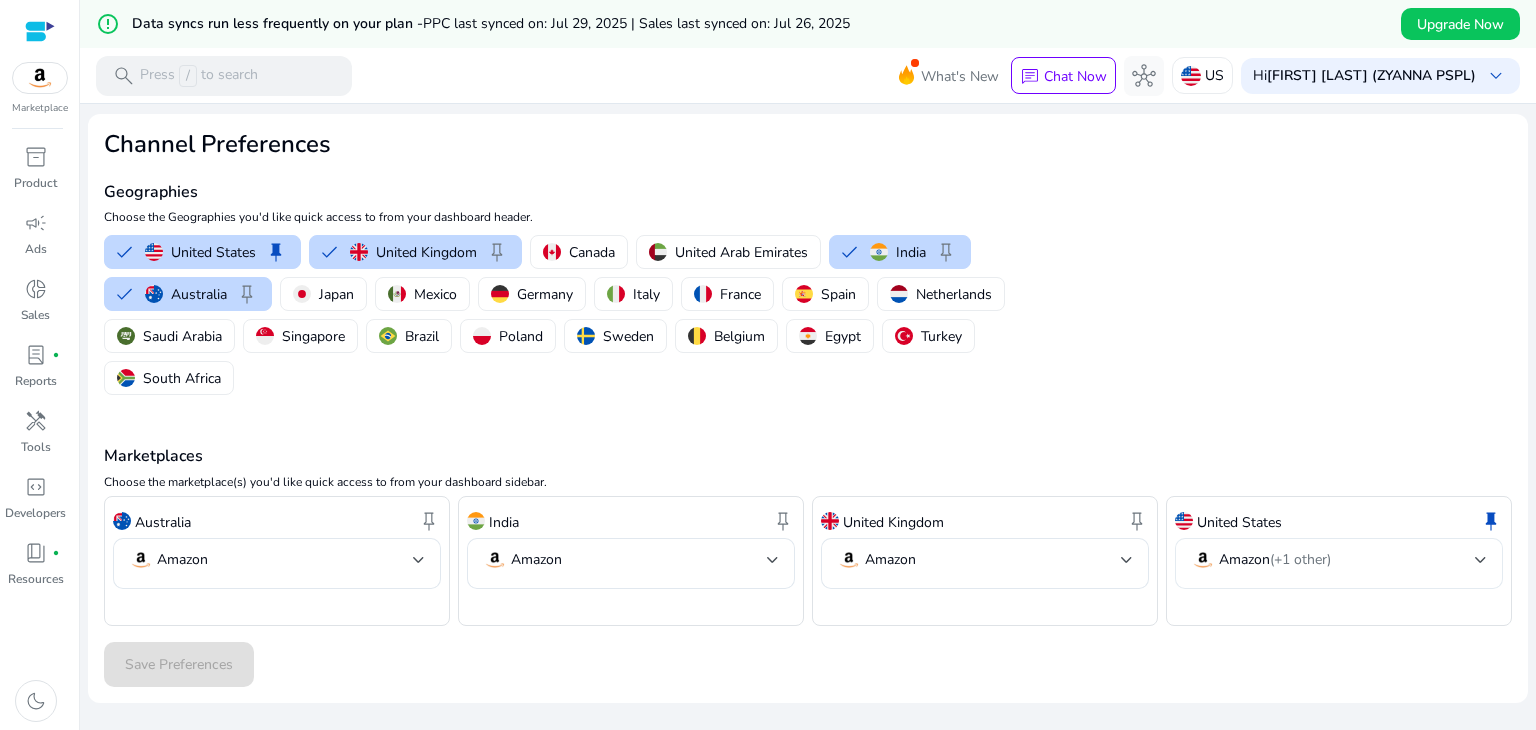 click on "Amazon   (+1 other)" at bounding box center [1275, 560] 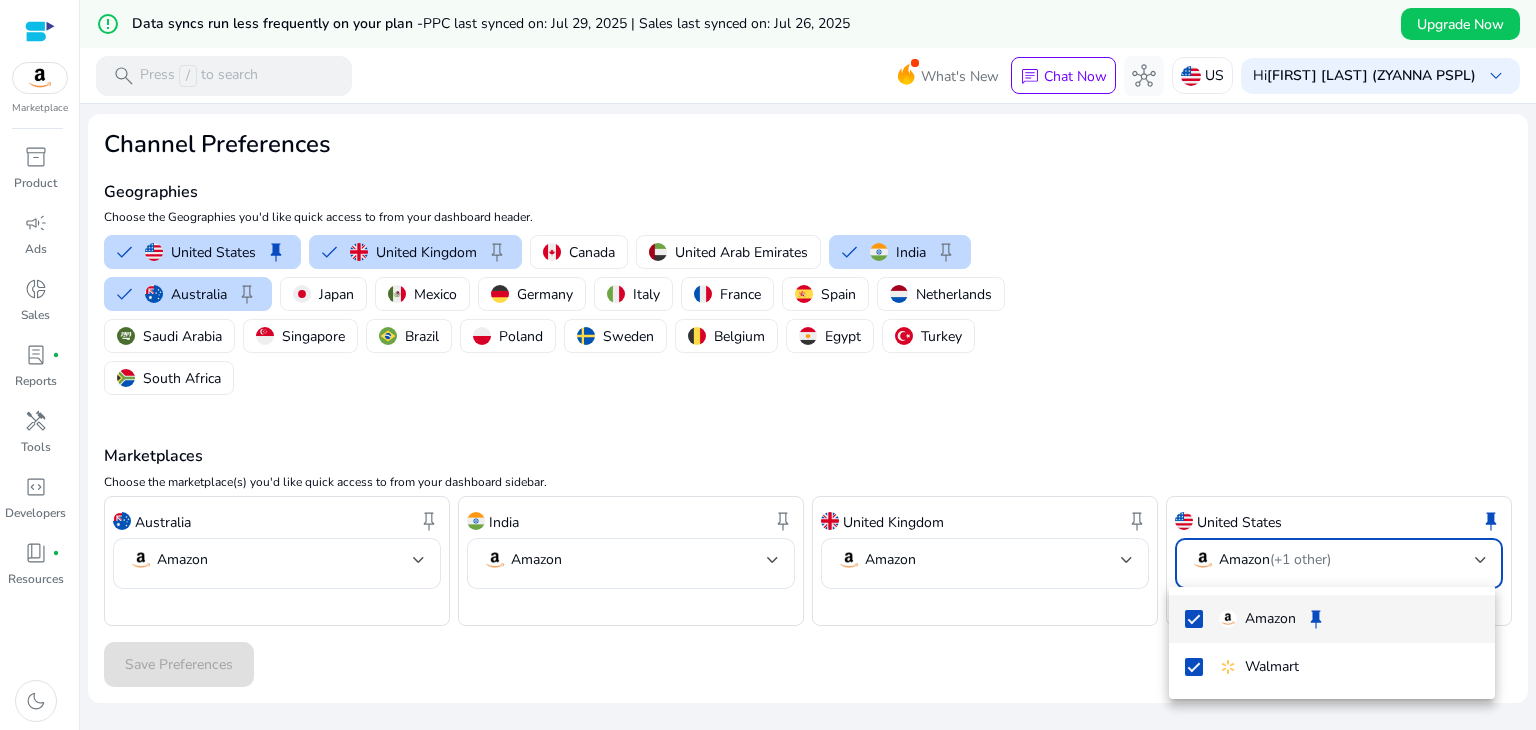 click at bounding box center [768, 365] 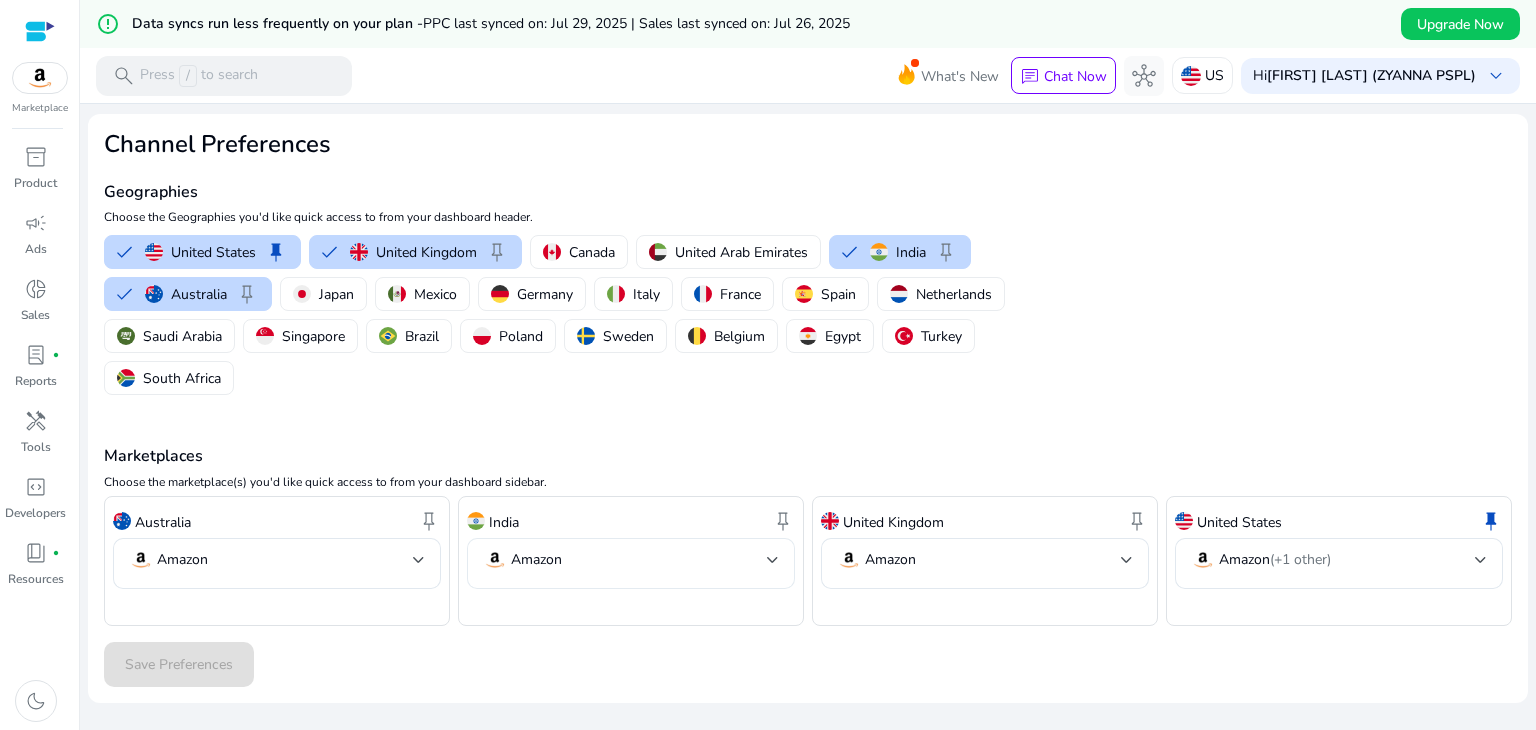 click on "Amazon" at bounding box center [631, 563] 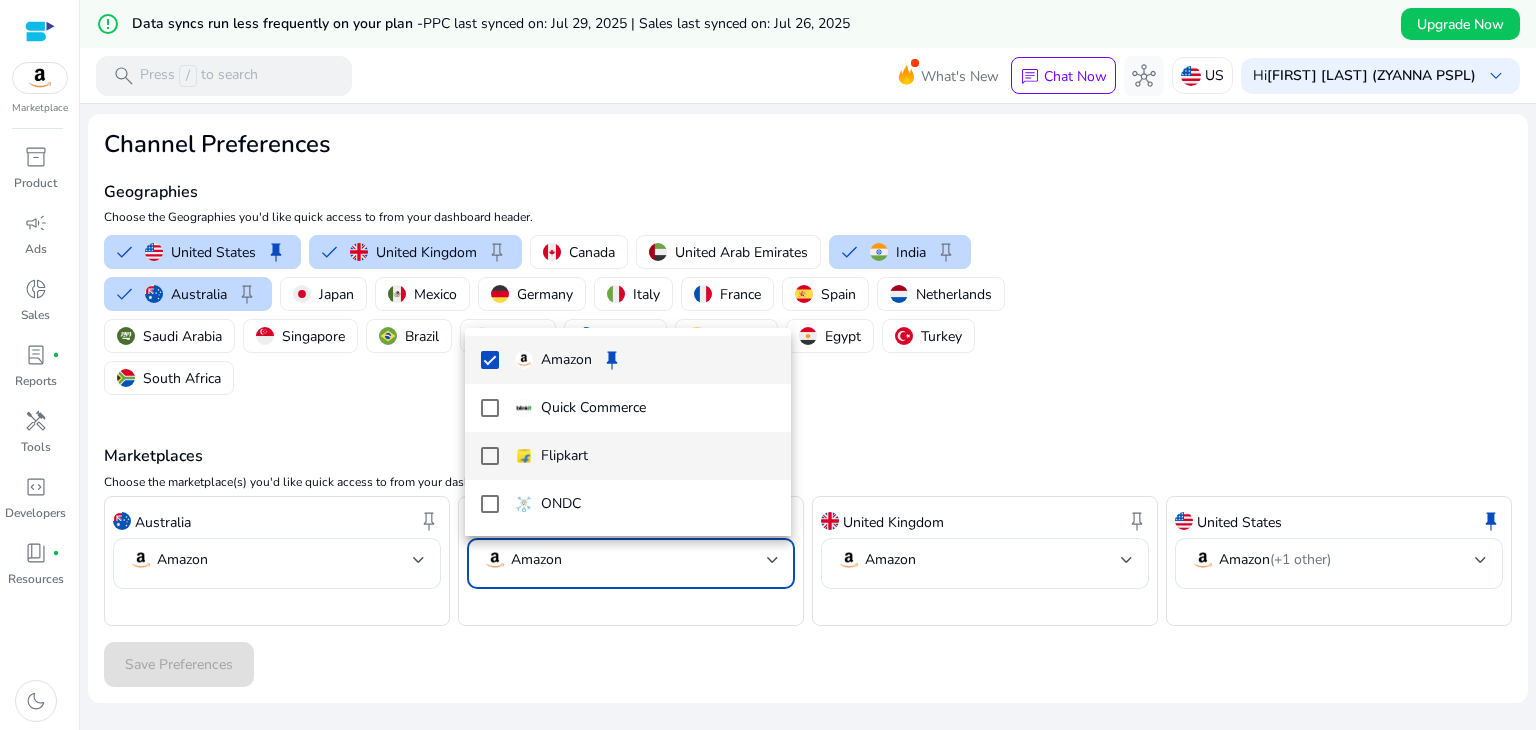 click on "Flipkart" at bounding box center [628, 456] 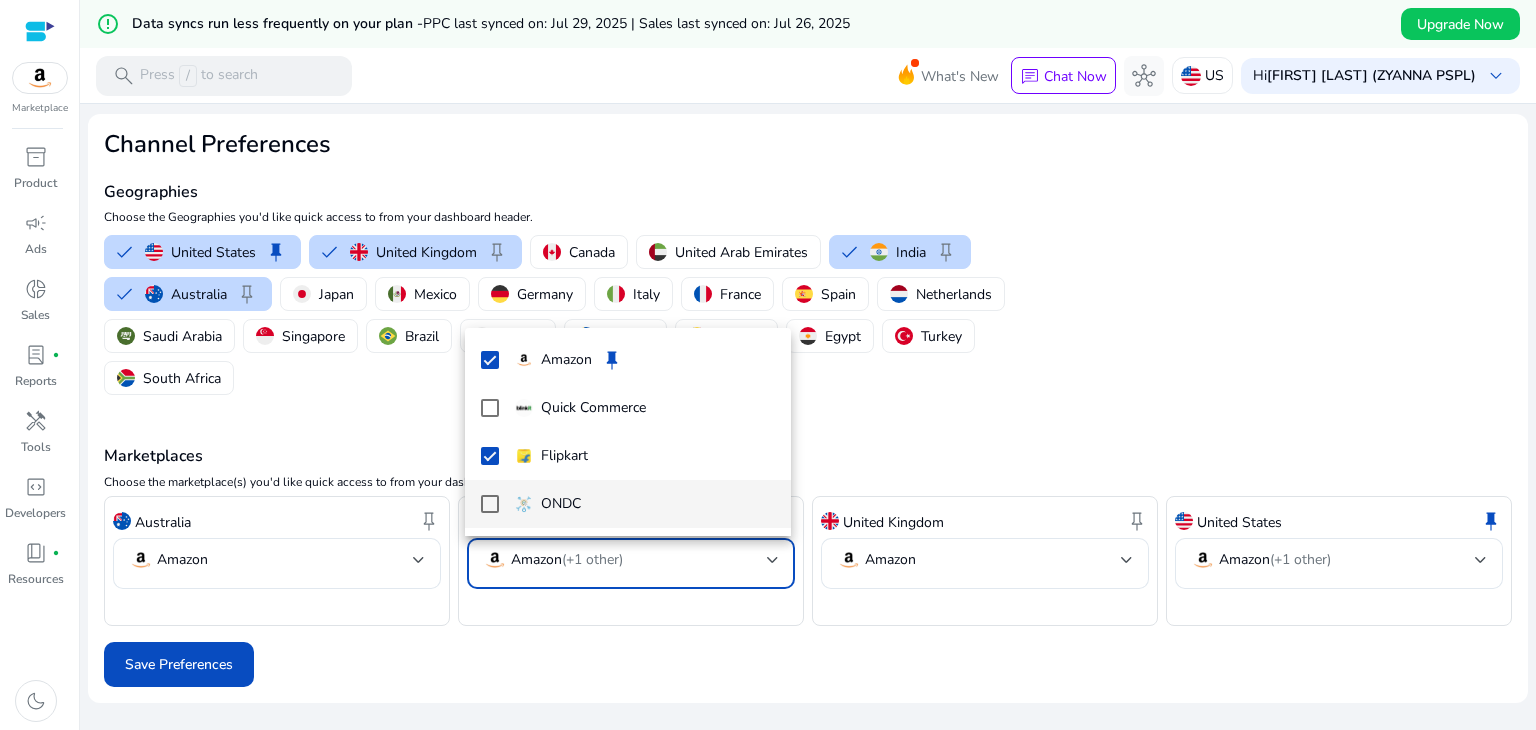 click at bounding box center [524, 504] 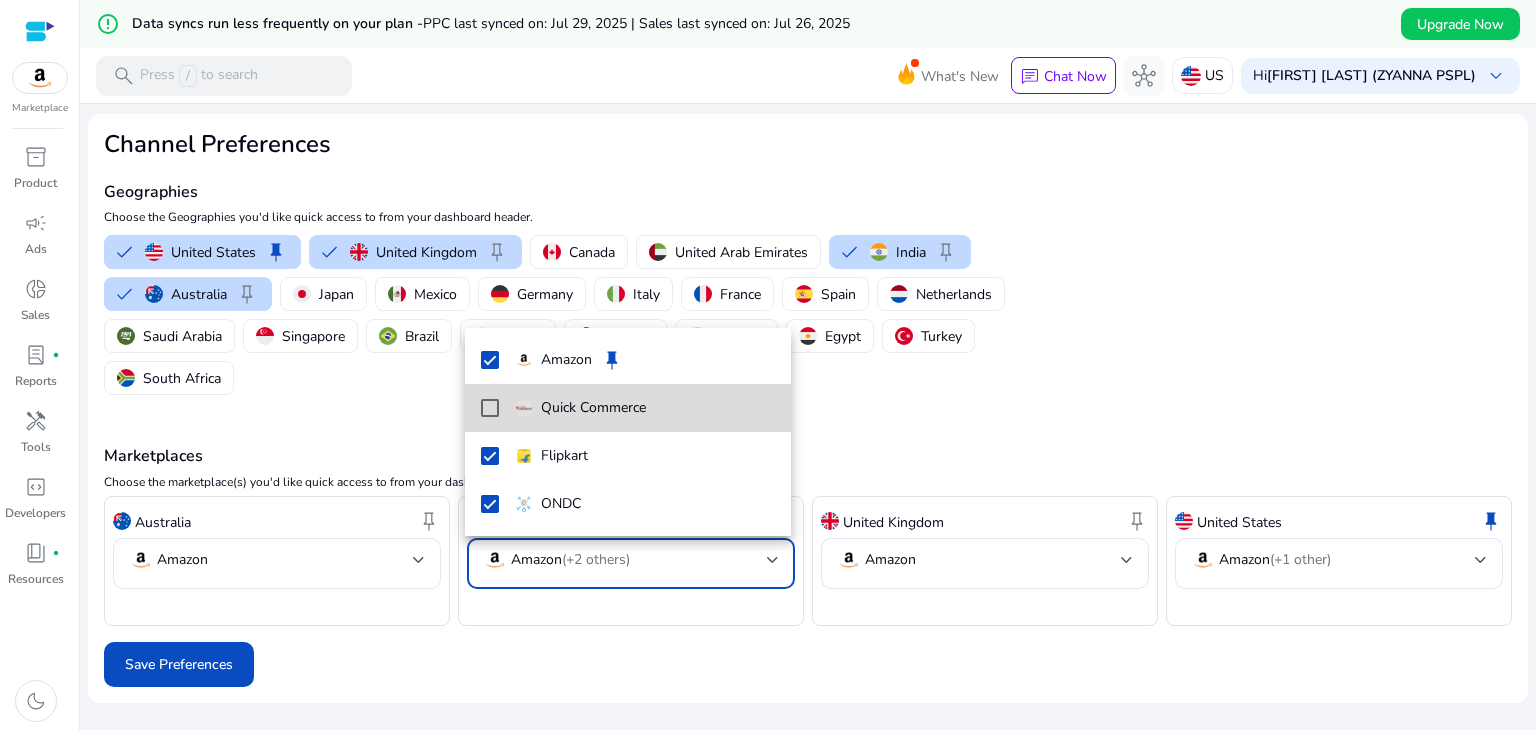 click on "Quick Commerce" at bounding box center (593, 408) 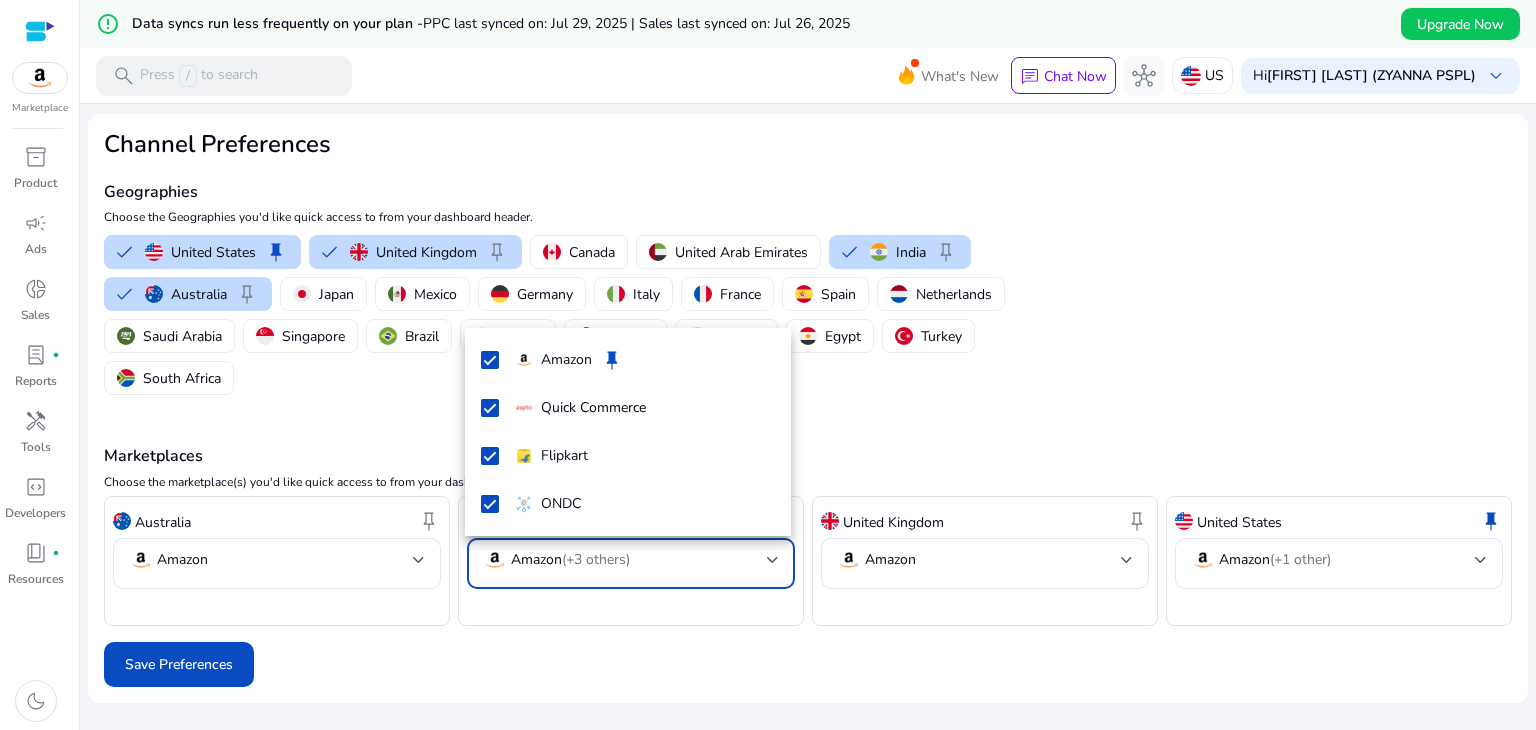 click at bounding box center (768, 365) 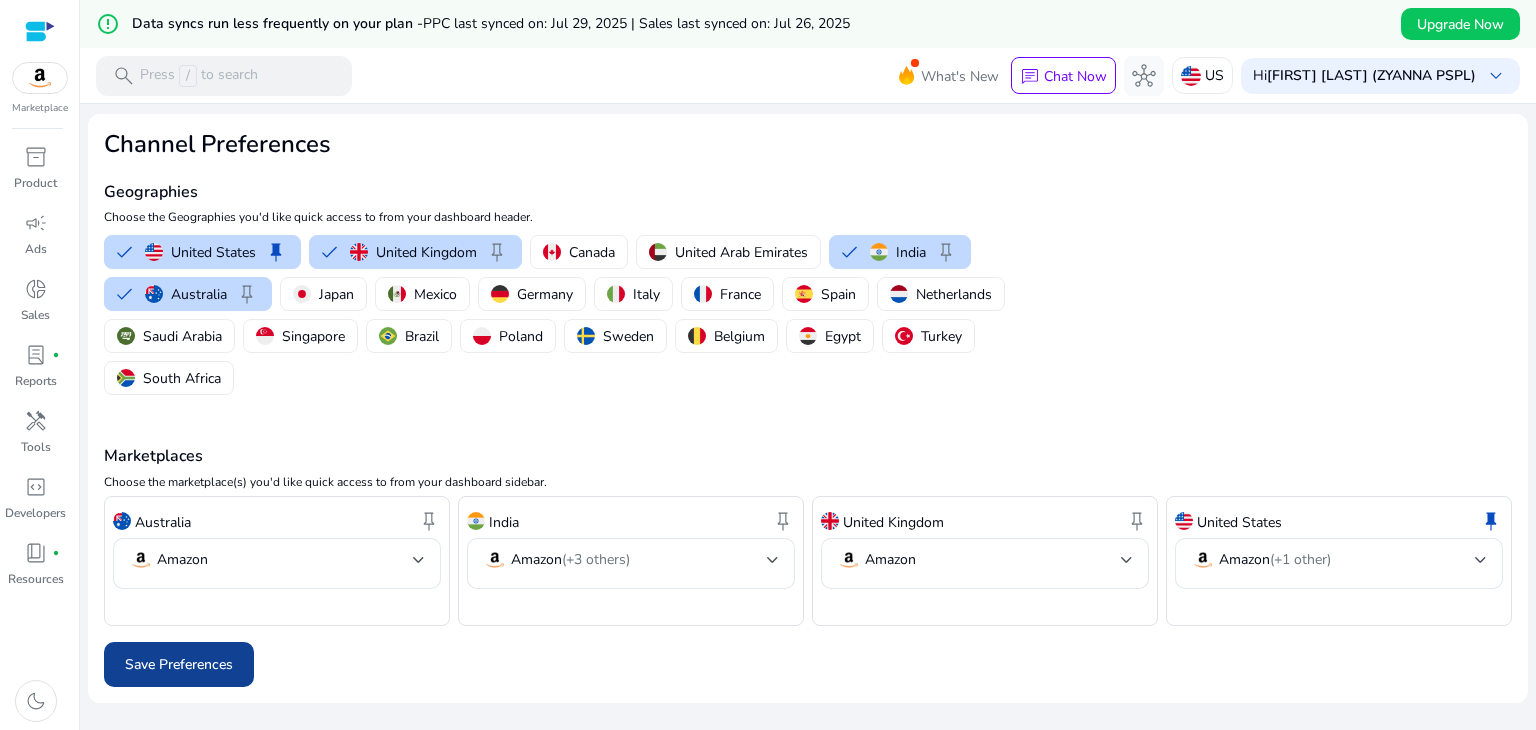 click 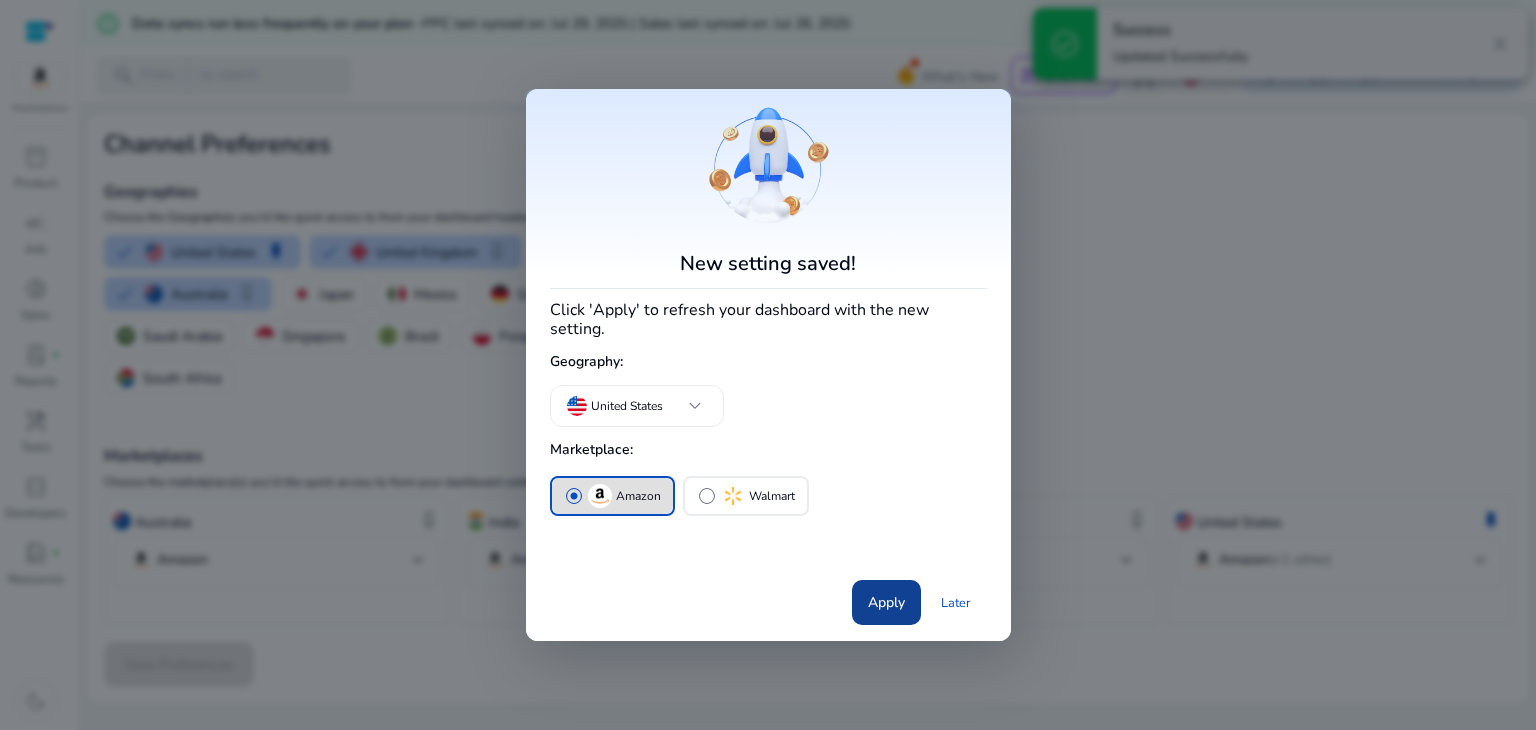 click on "Apply" at bounding box center (886, 602) 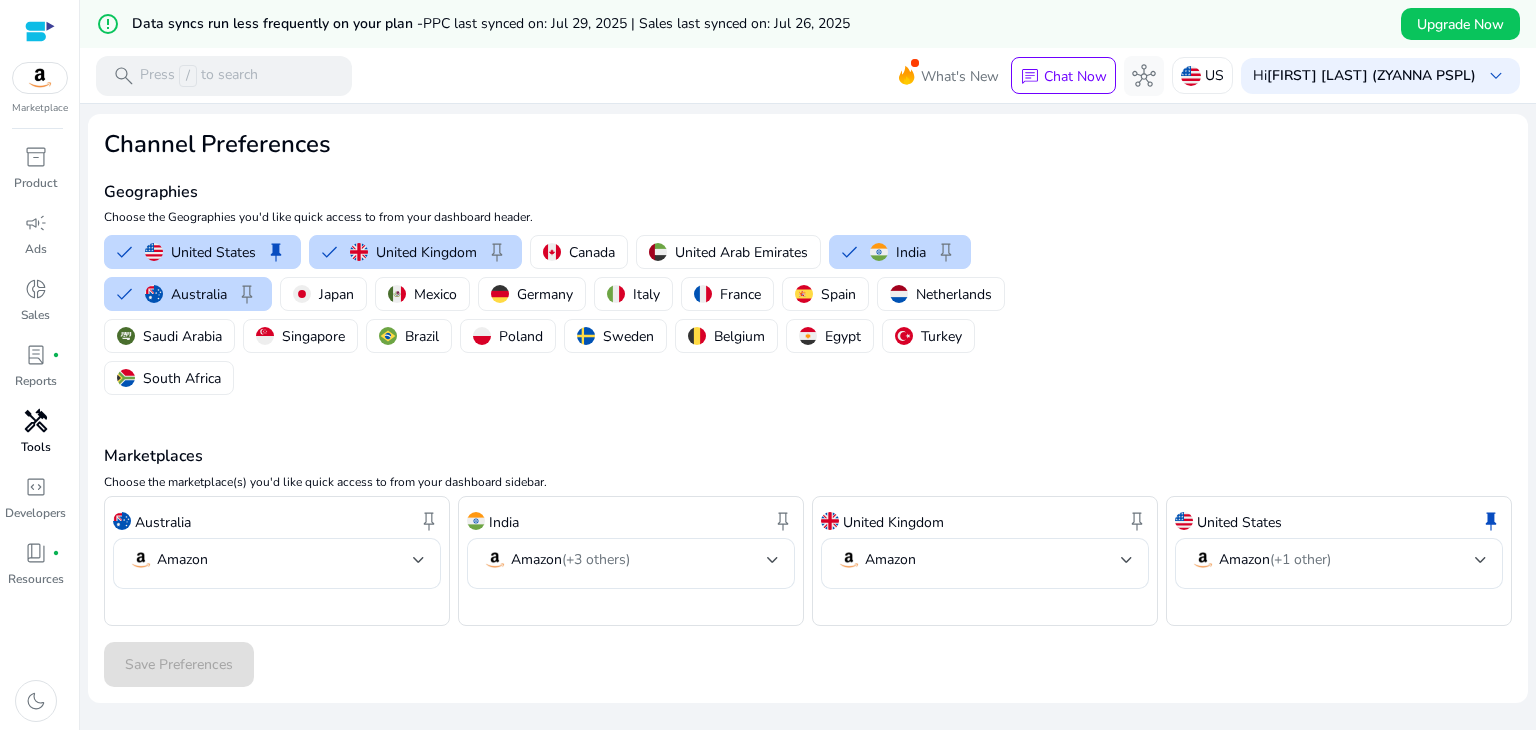 click on "handyman" at bounding box center (36, 421) 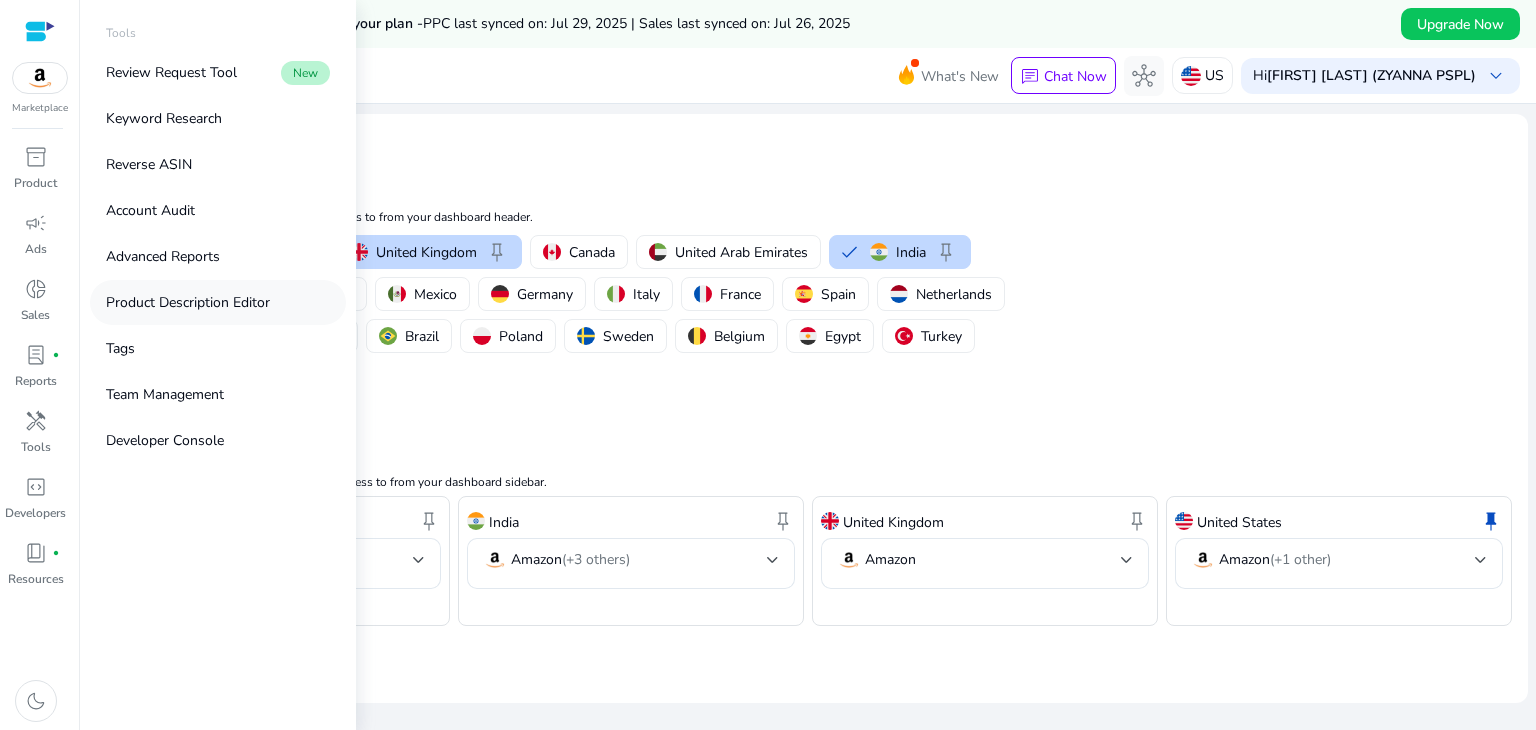 scroll, scrollTop: 0, scrollLeft: 0, axis: both 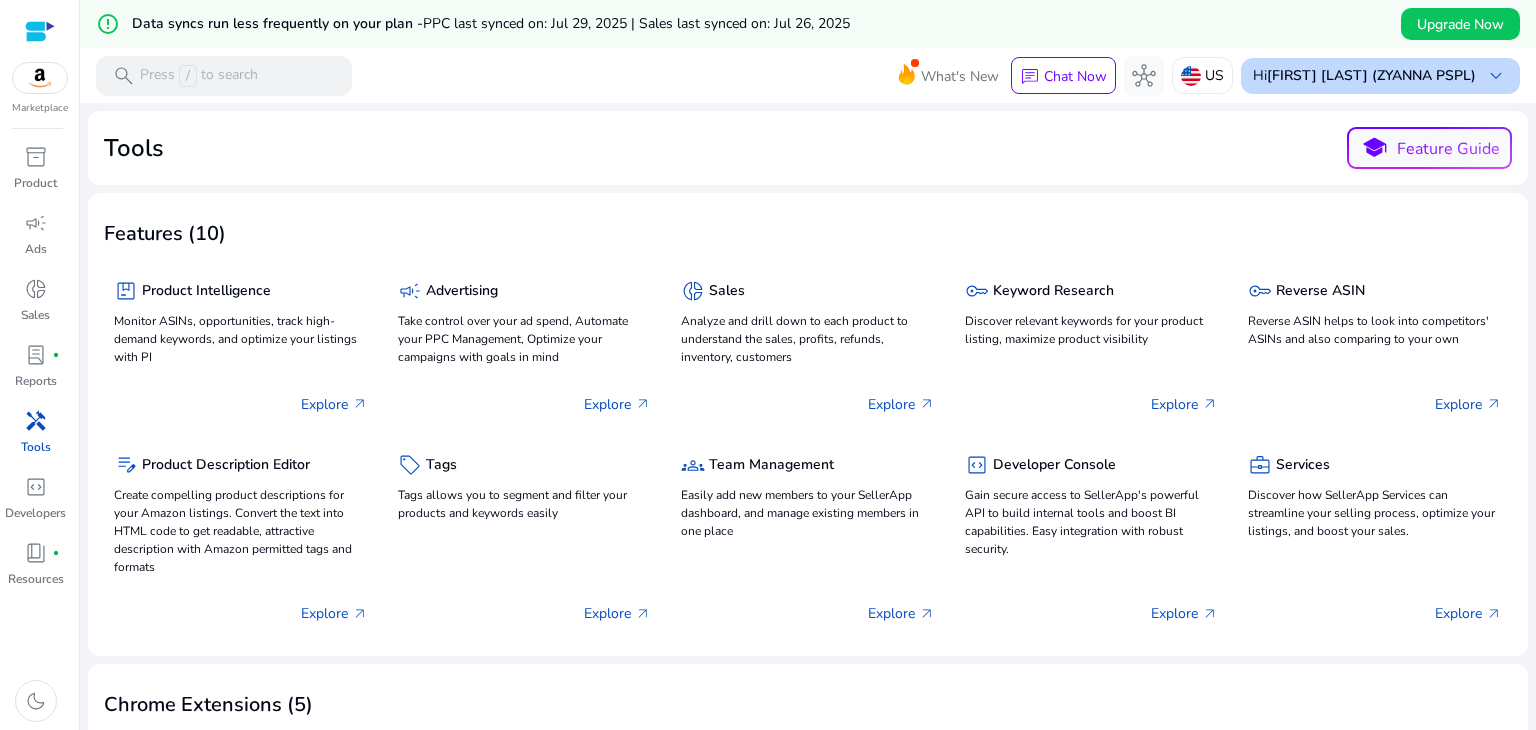click on "[FIRST] [LAST] (ZYANNA PSPL)" at bounding box center (1371, 75) 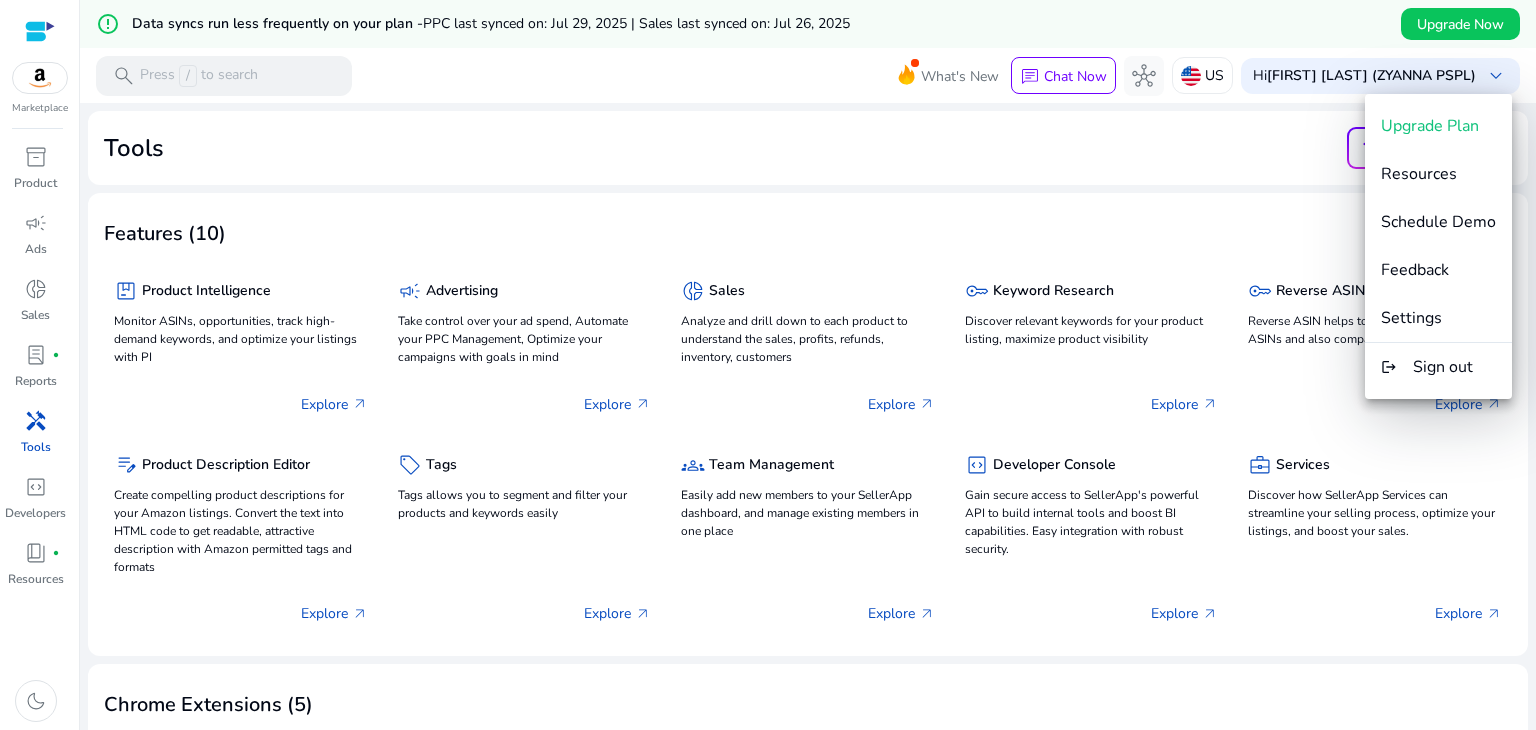 click at bounding box center [768, 365] 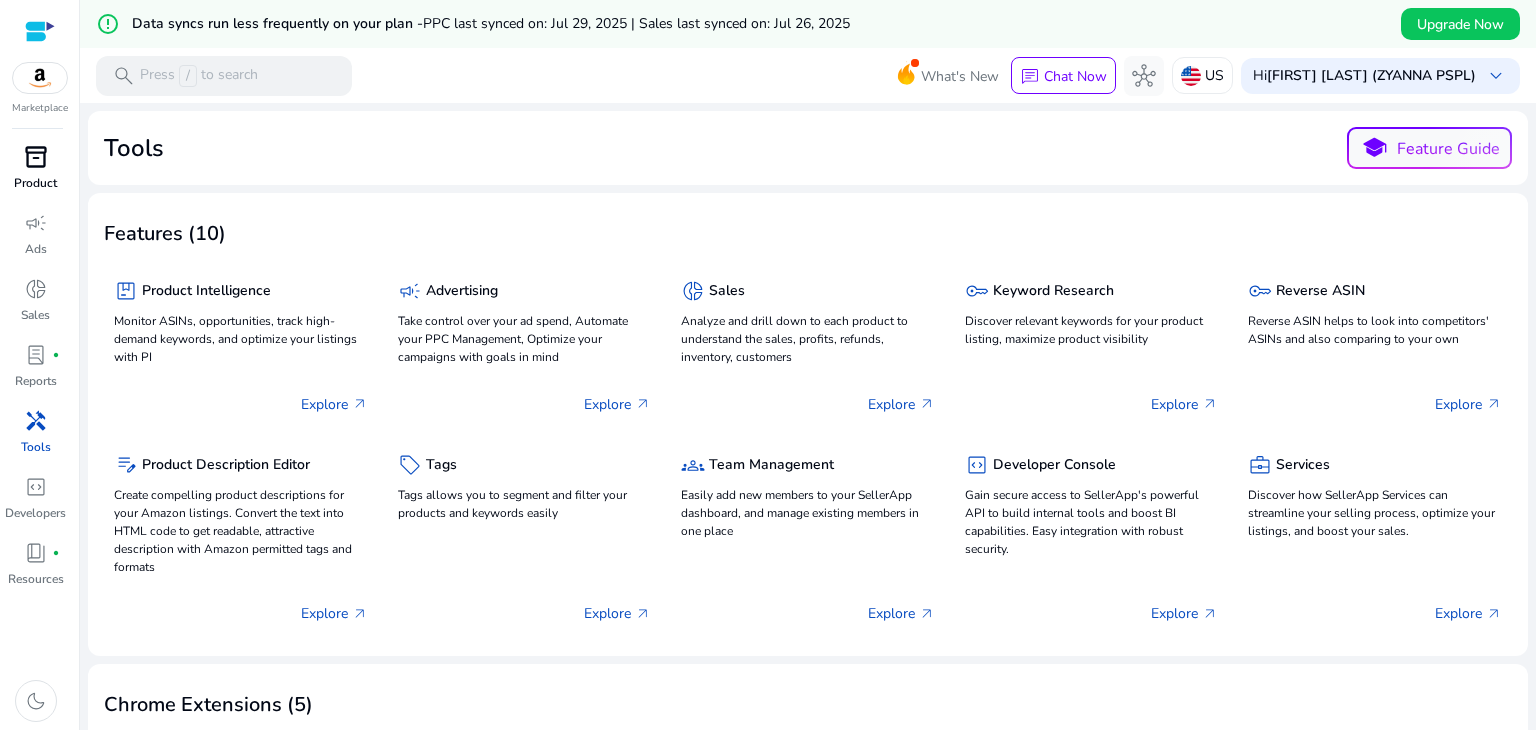 click on "inventory_2" at bounding box center (36, 157) 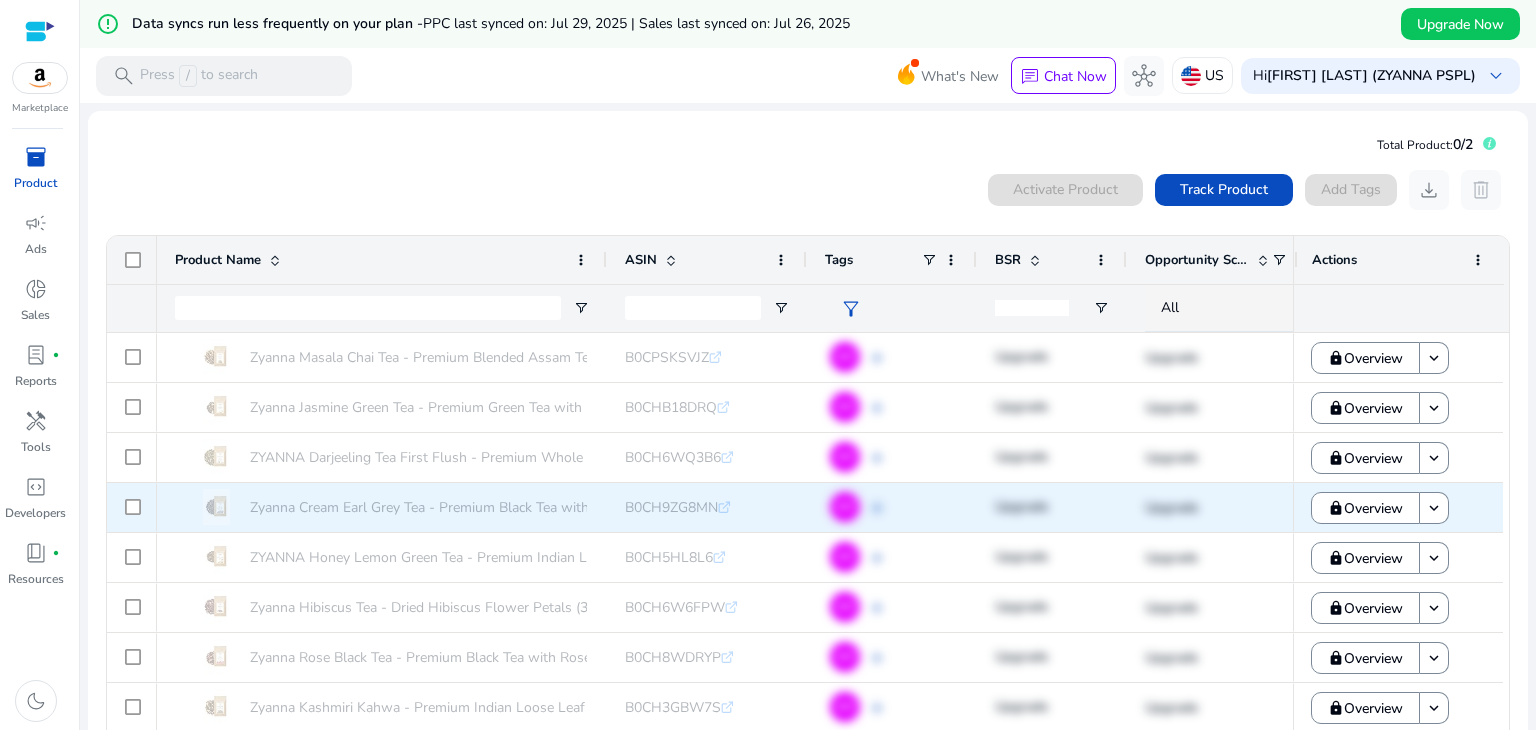 scroll, scrollTop: 42, scrollLeft: 0, axis: vertical 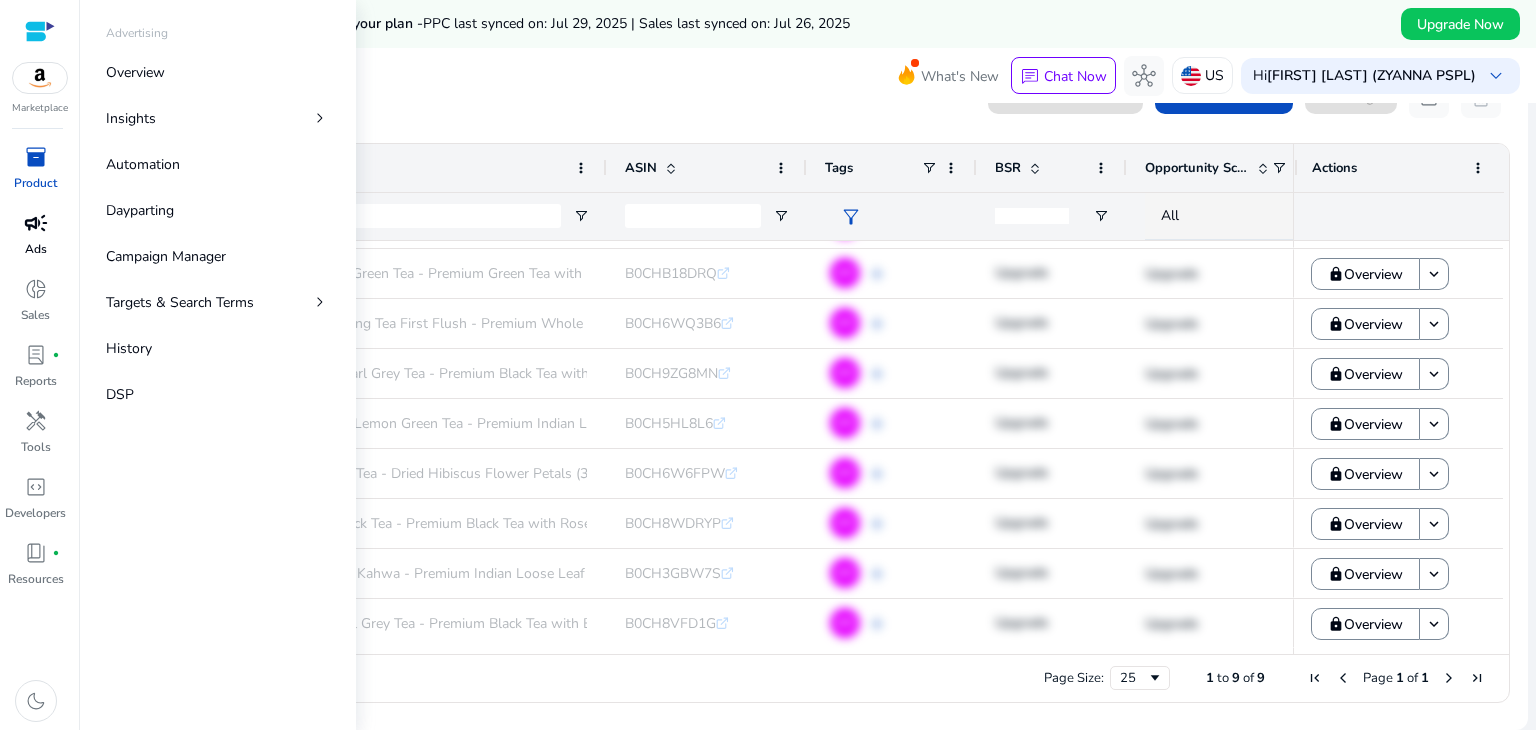 click on "campaign" at bounding box center [36, 223] 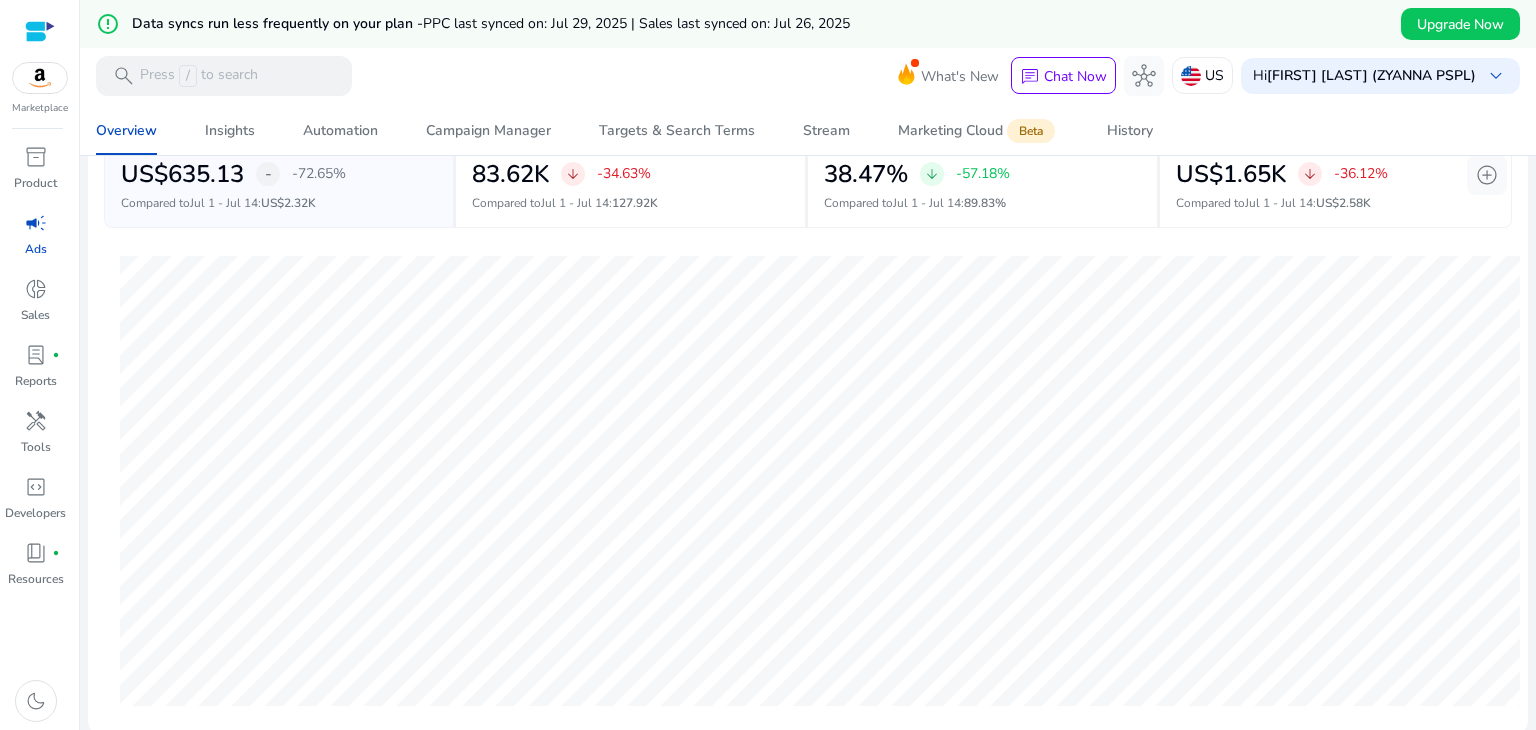 scroll, scrollTop: 0, scrollLeft: 0, axis: both 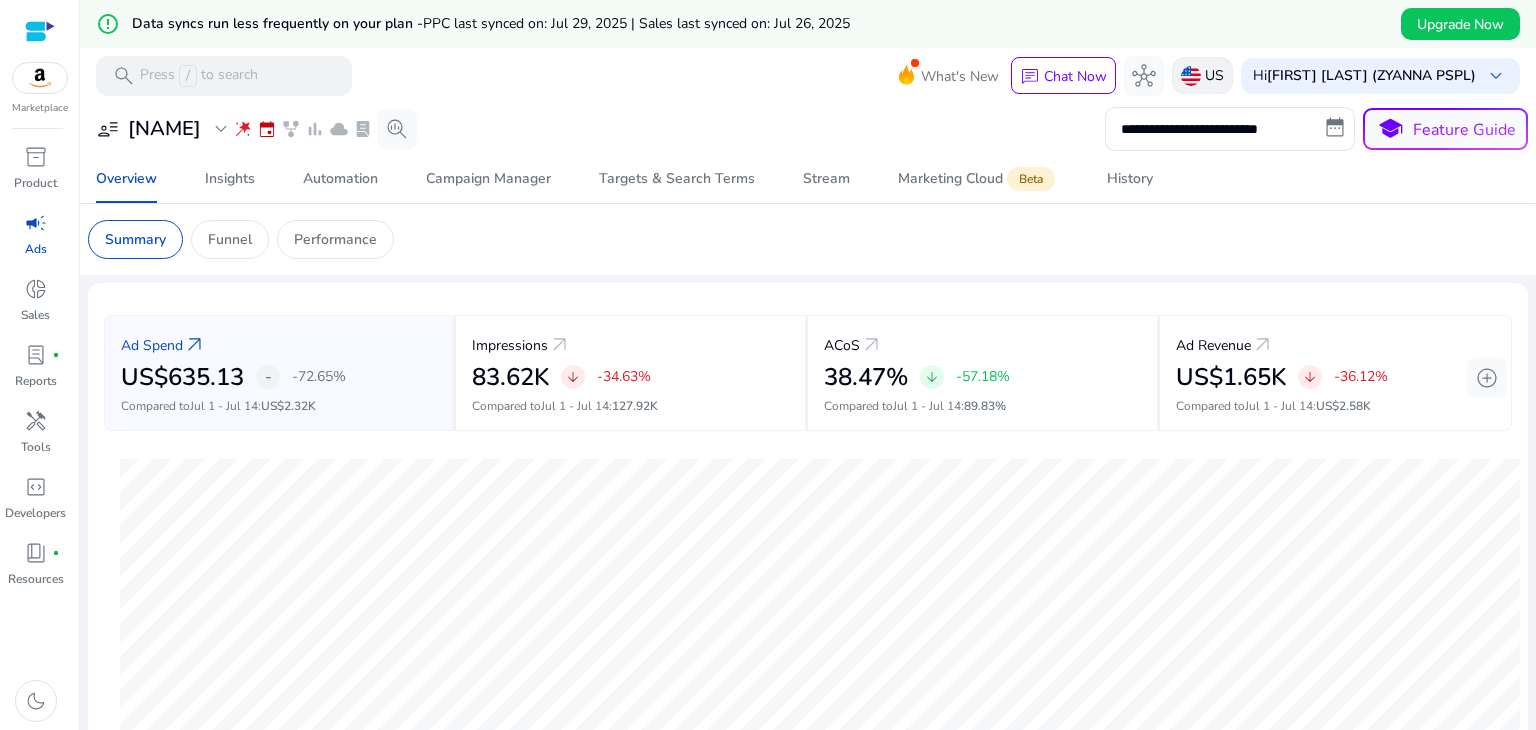 click on "US" at bounding box center [1202, 75] 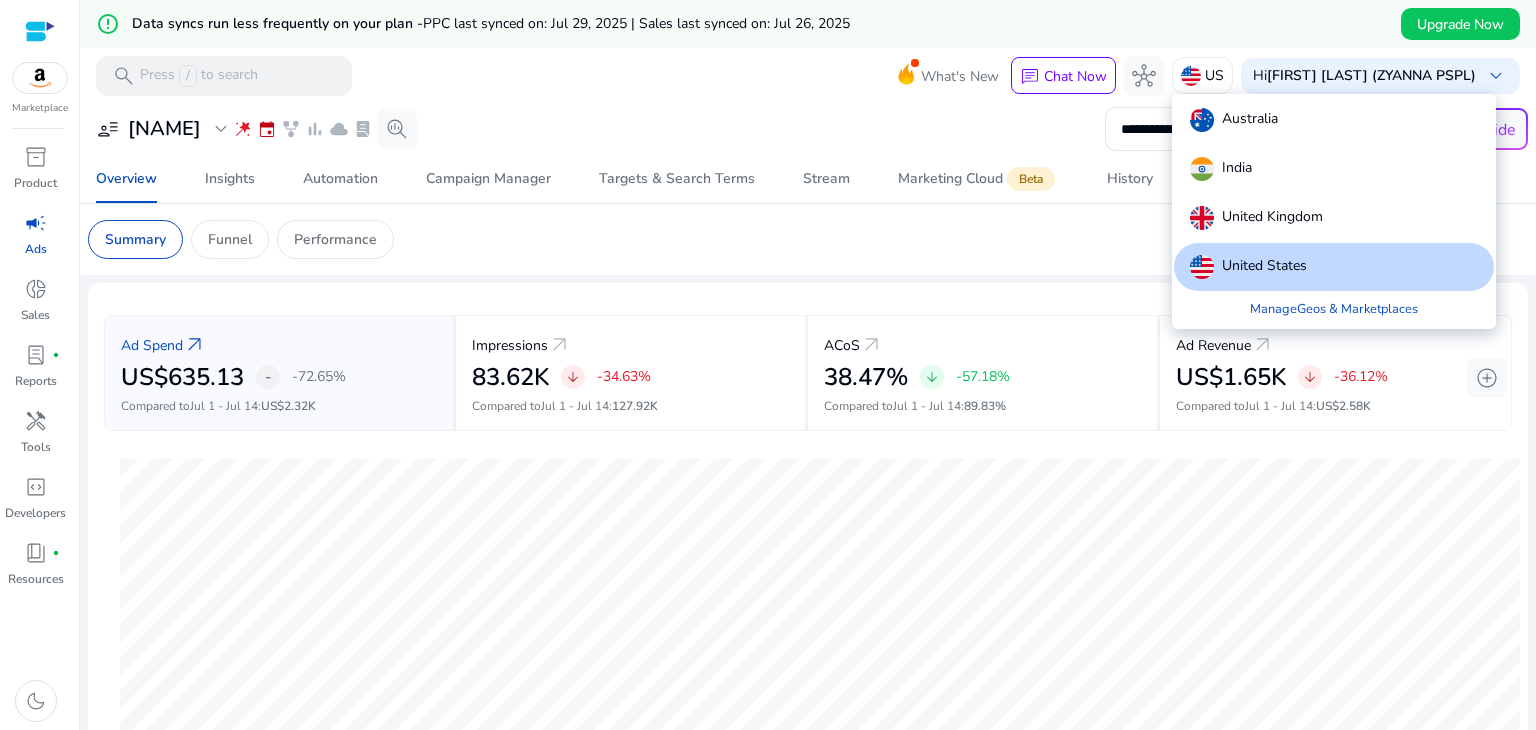 click at bounding box center [768, 365] 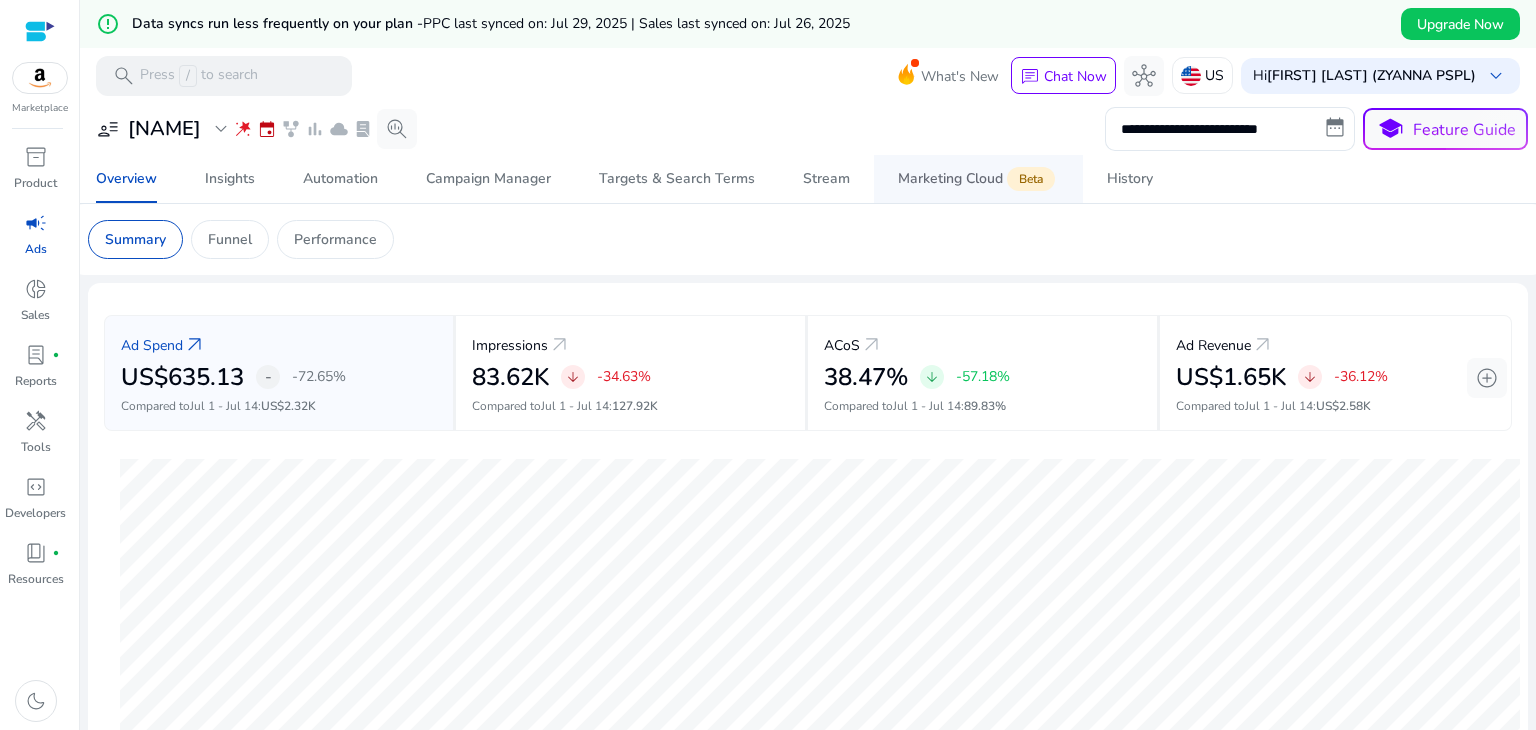 click on "Marketing Cloud  Beta" at bounding box center [978, 179] 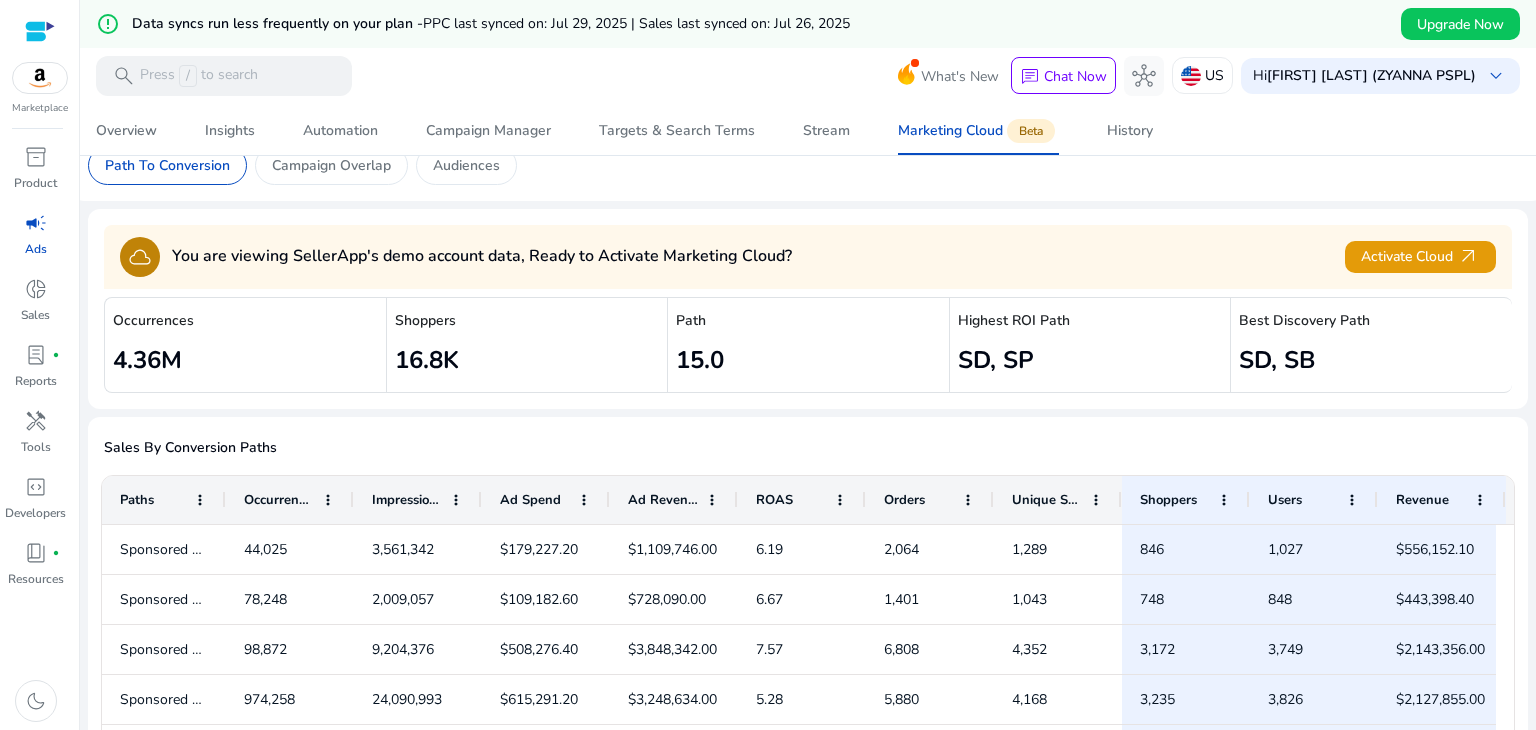 scroll, scrollTop: 0, scrollLeft: 0, axis: both 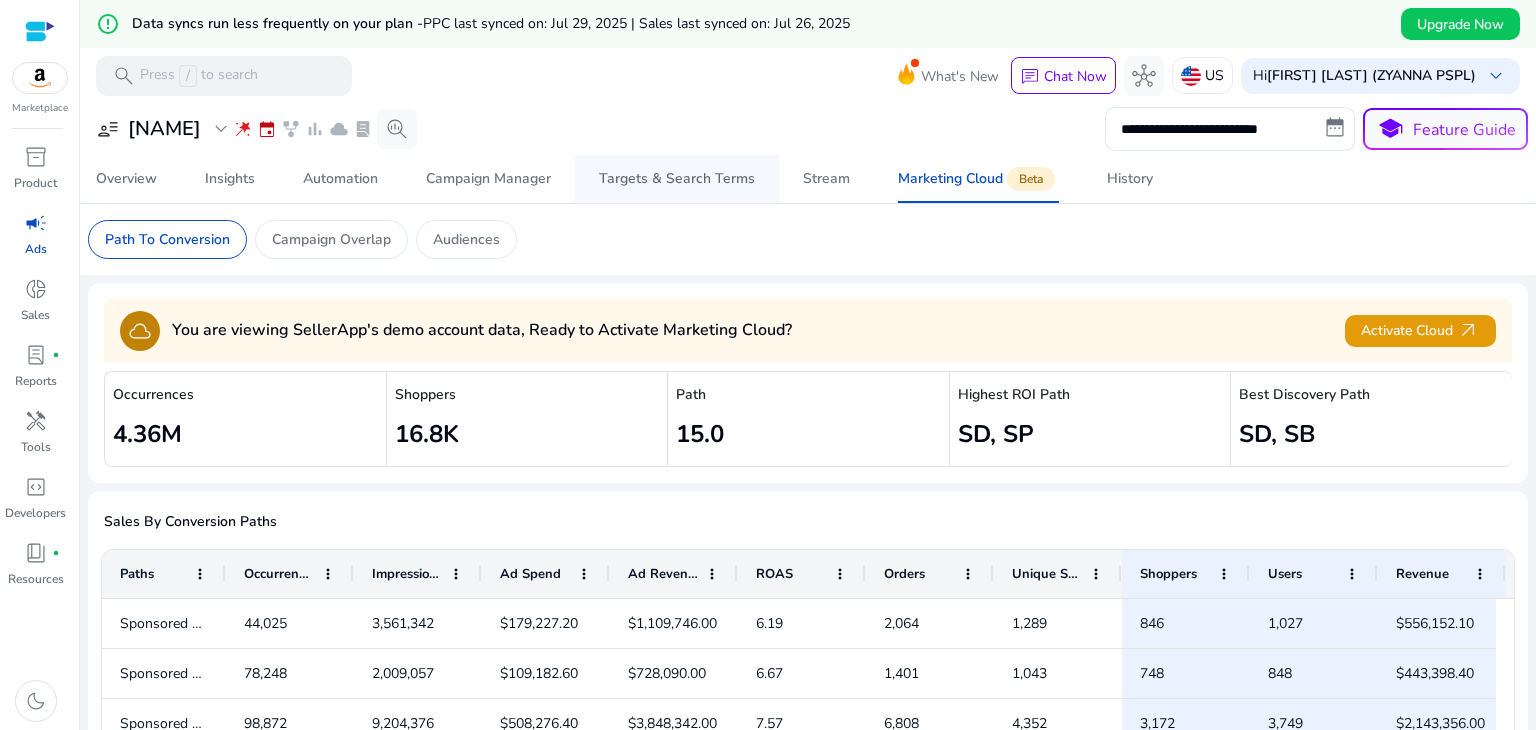 click on "Targets & Search Terms" at bounding box center [677, 179] 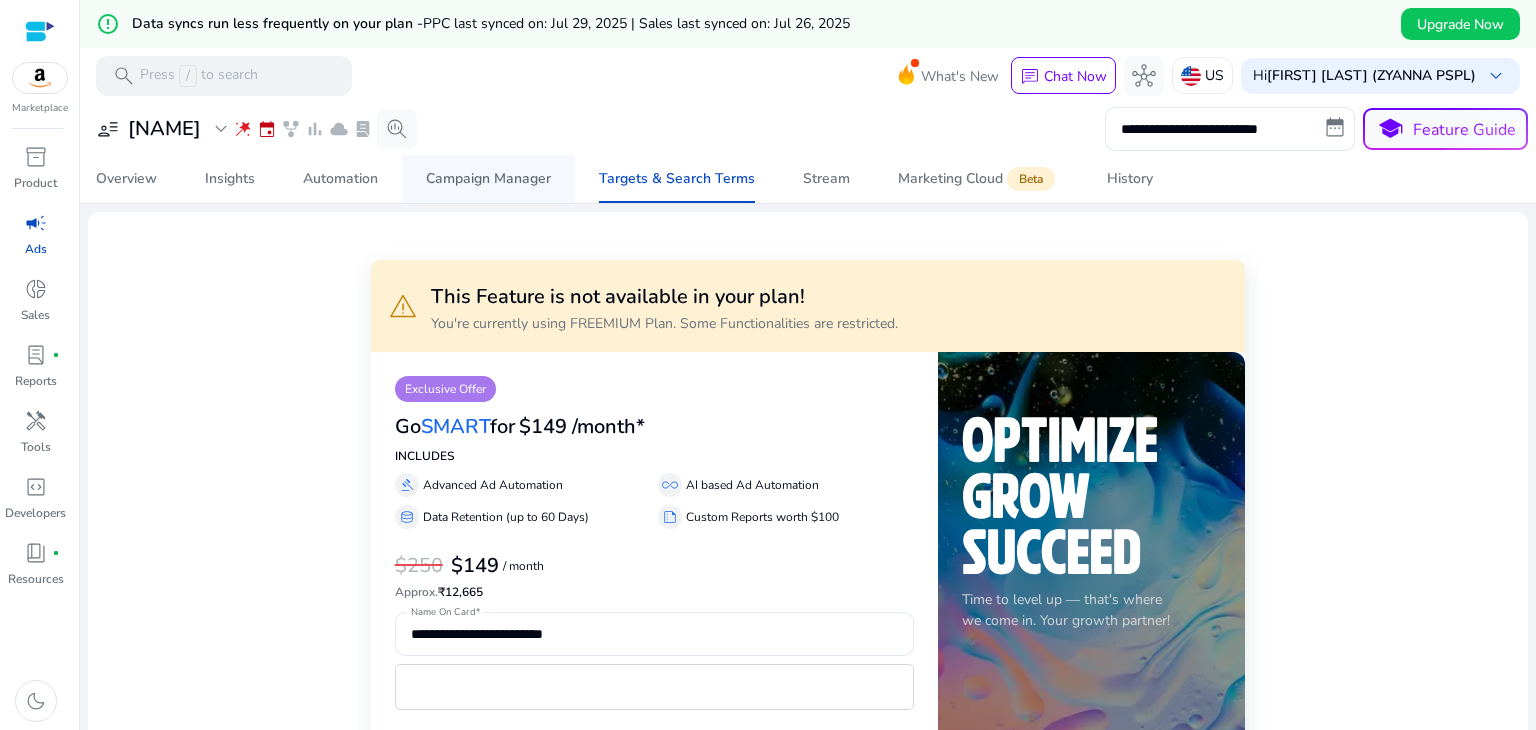 click on "Campaign Manager" at bounding box center (488, 179) 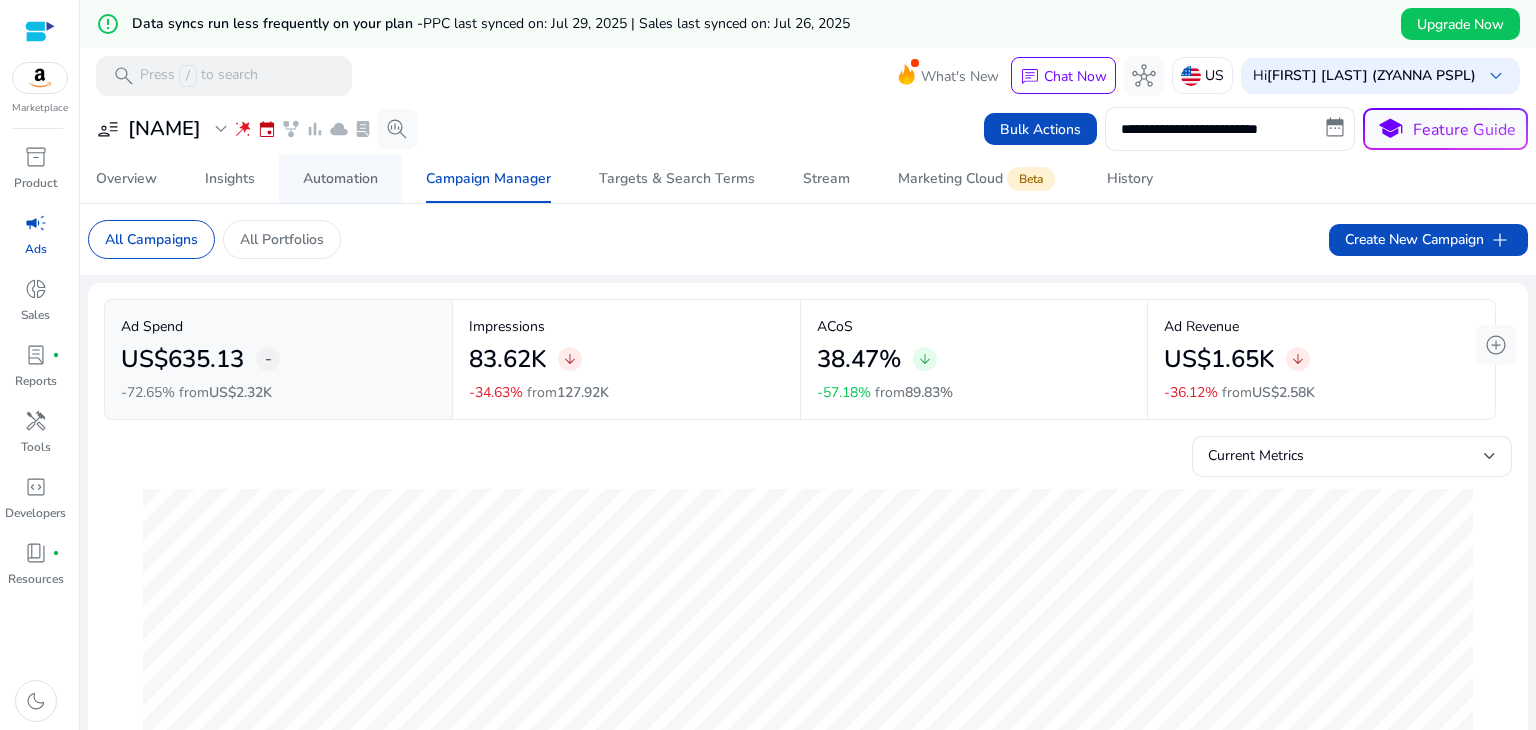 click on "Automation" at bounding box center [340, 179] 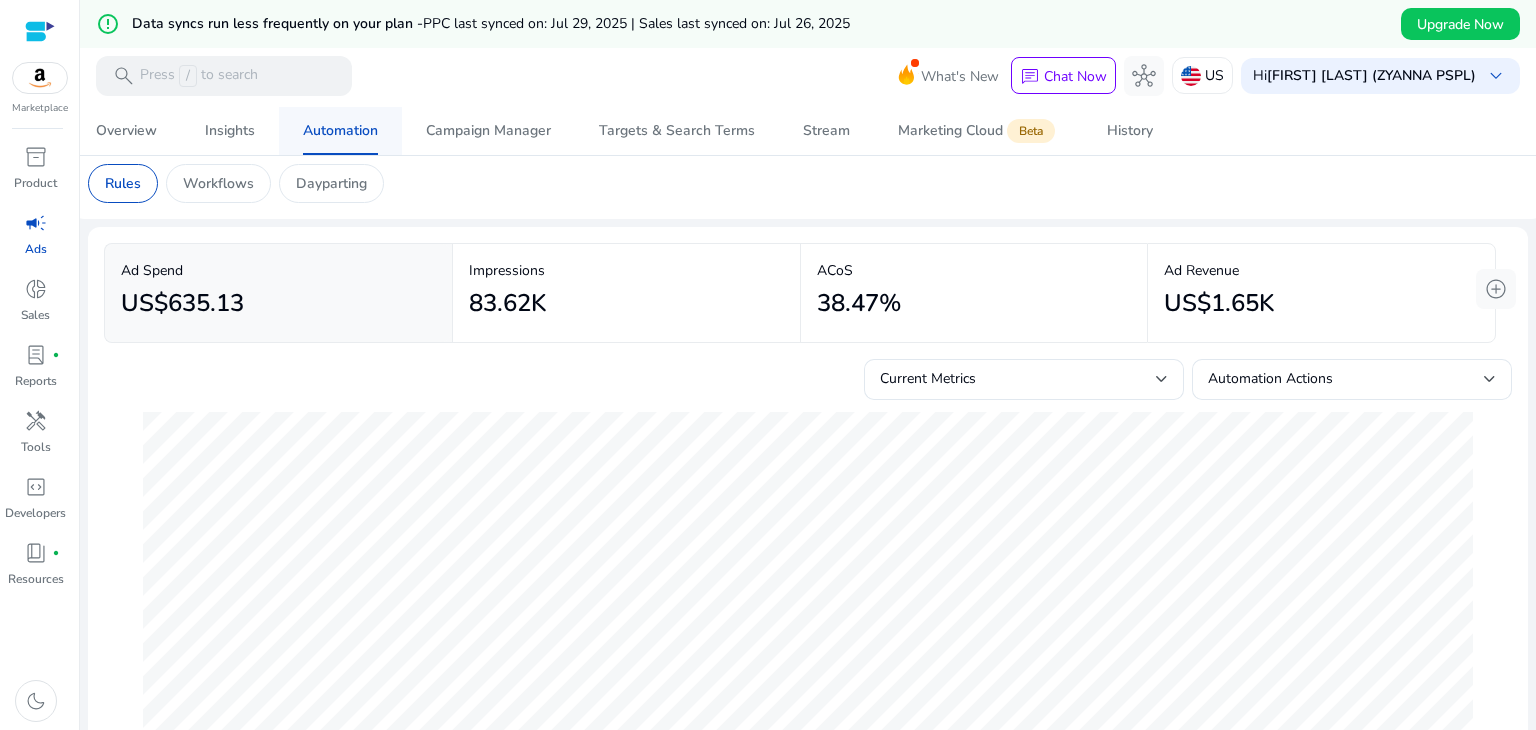 scroll, scrollTop: 0, scrollLeft: 0, axis: both 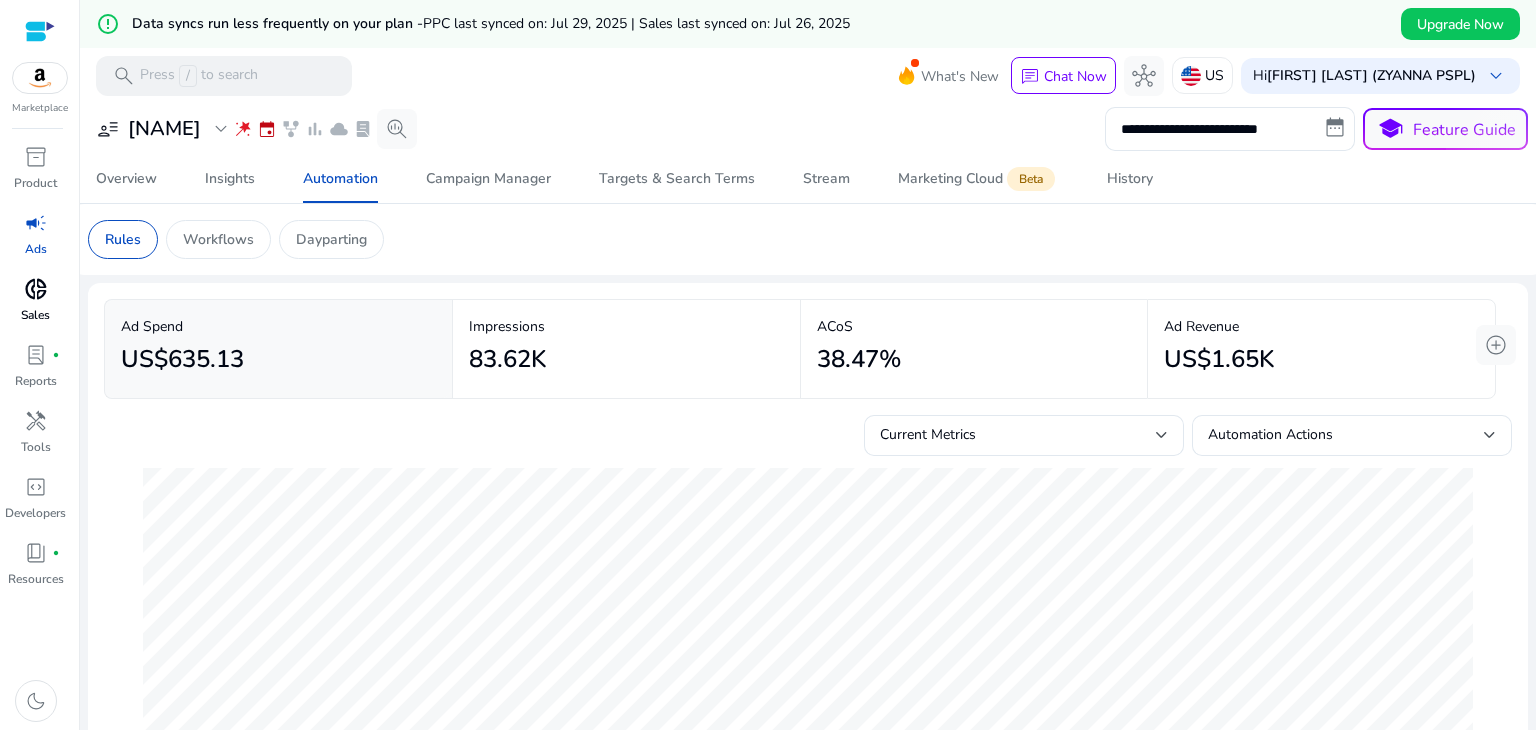 click on "donut_small" at bounding box center [36, 289] 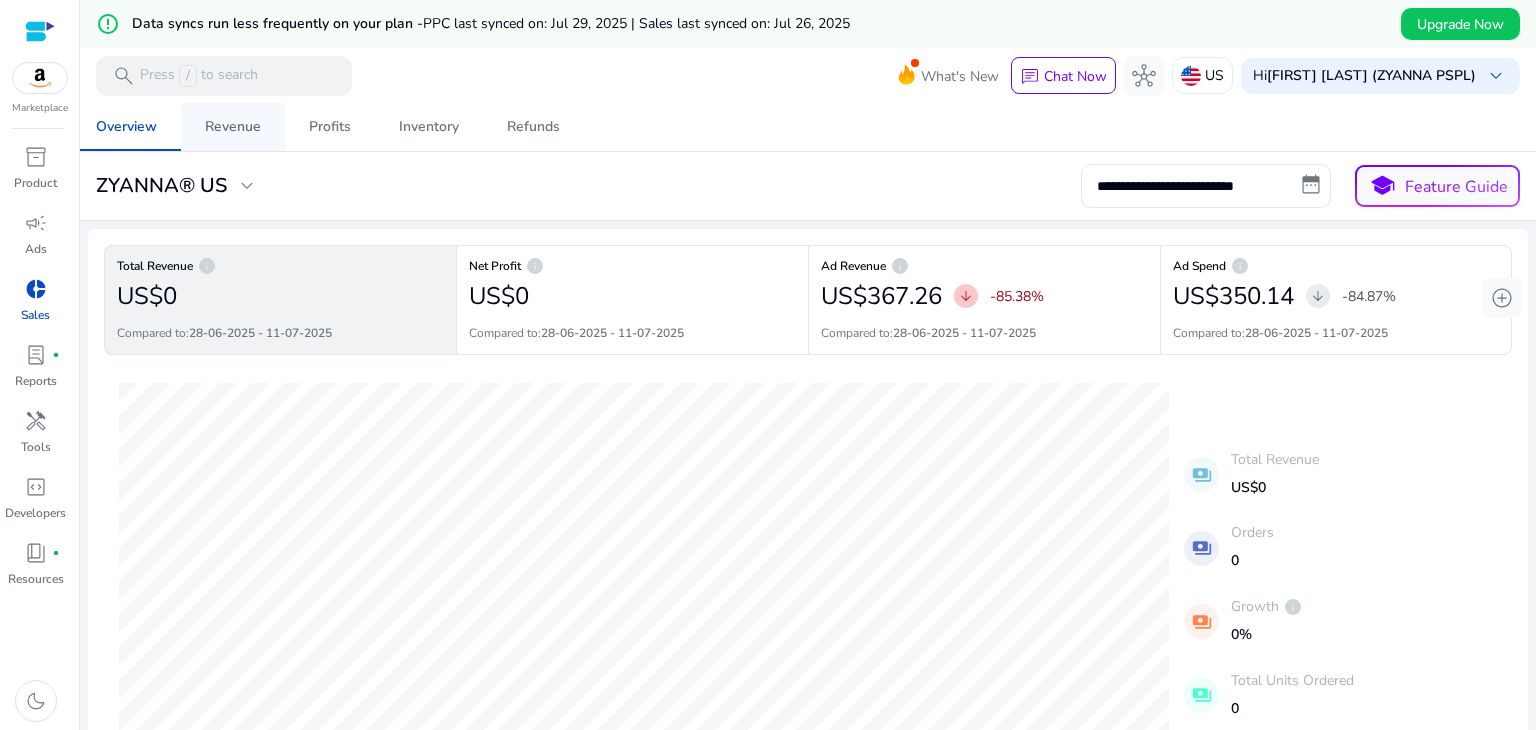 click on "Revenue" at bounding box center [233, 127] 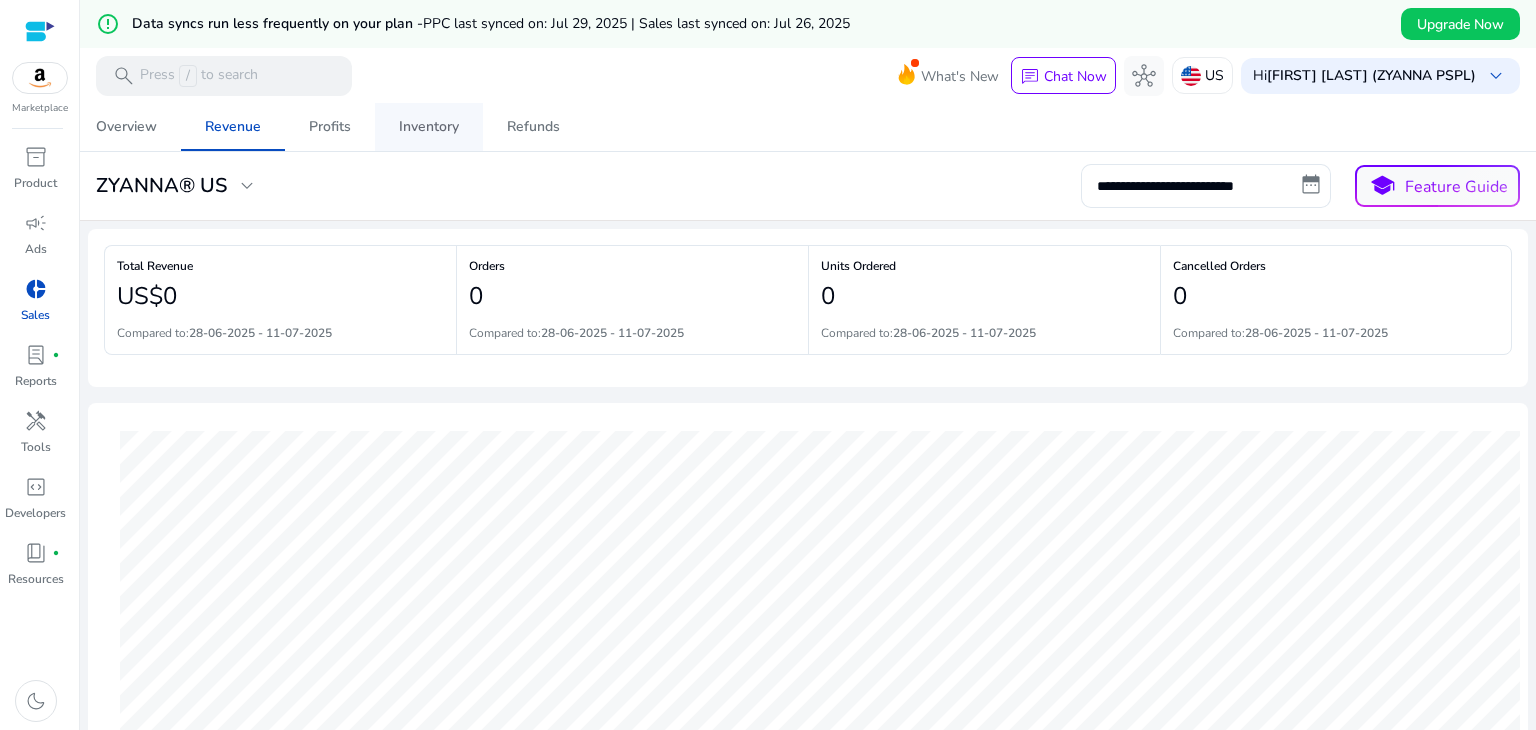 click on "Inventory" at bounding box center [429, 127] 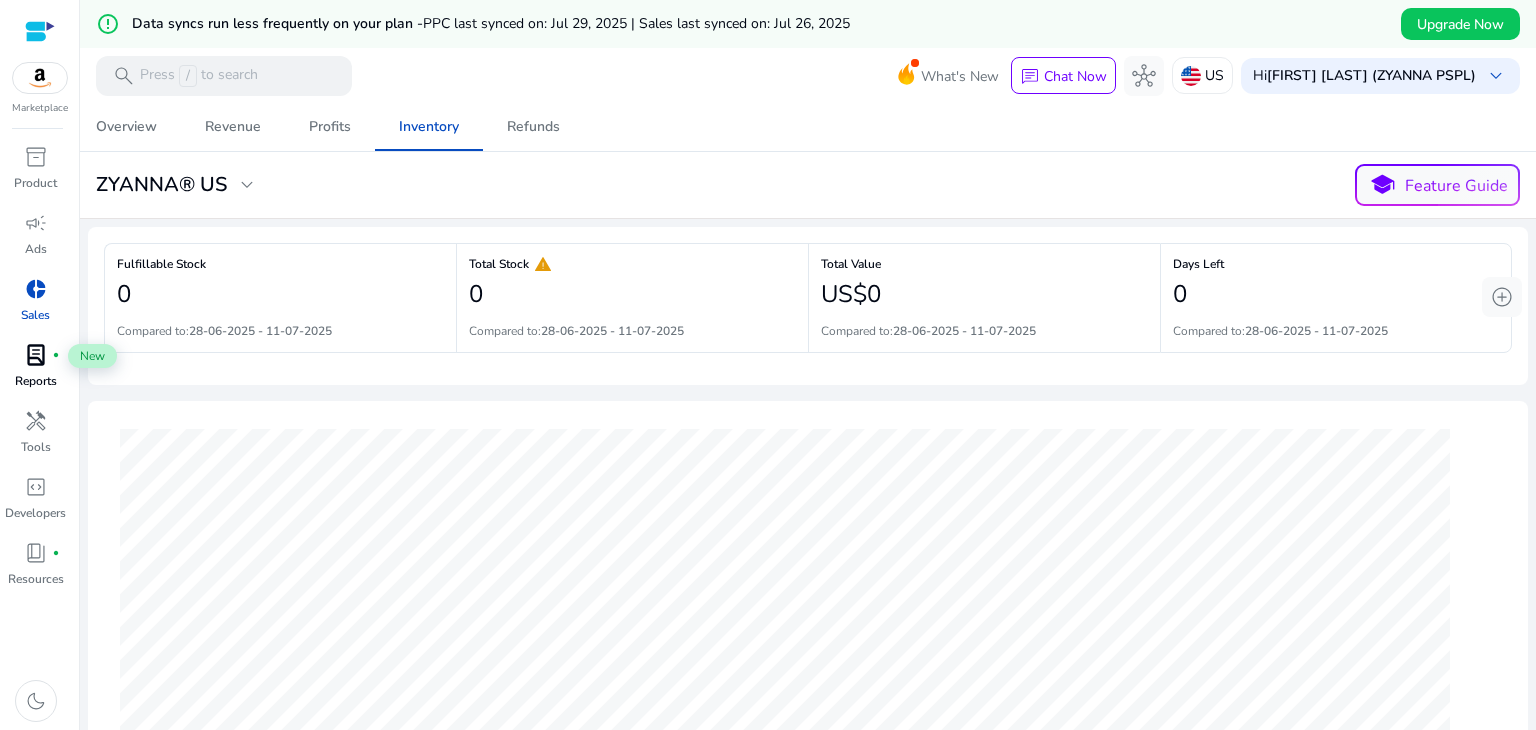click on "lab_profile   fiber_manual_record" at bounding box center (36, 355) 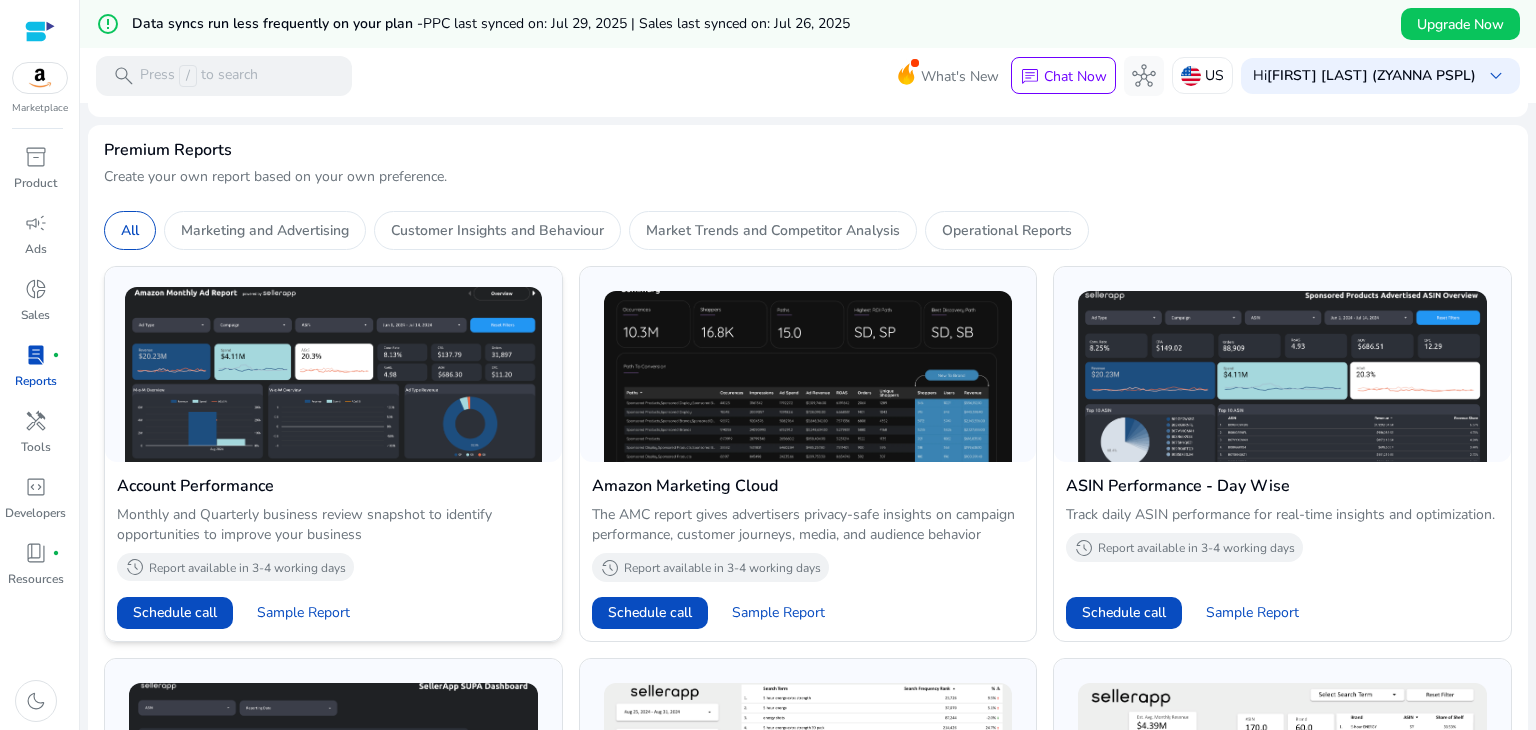 scroll, scrollTop: 400, scrollLeft: 0, axis: vertical 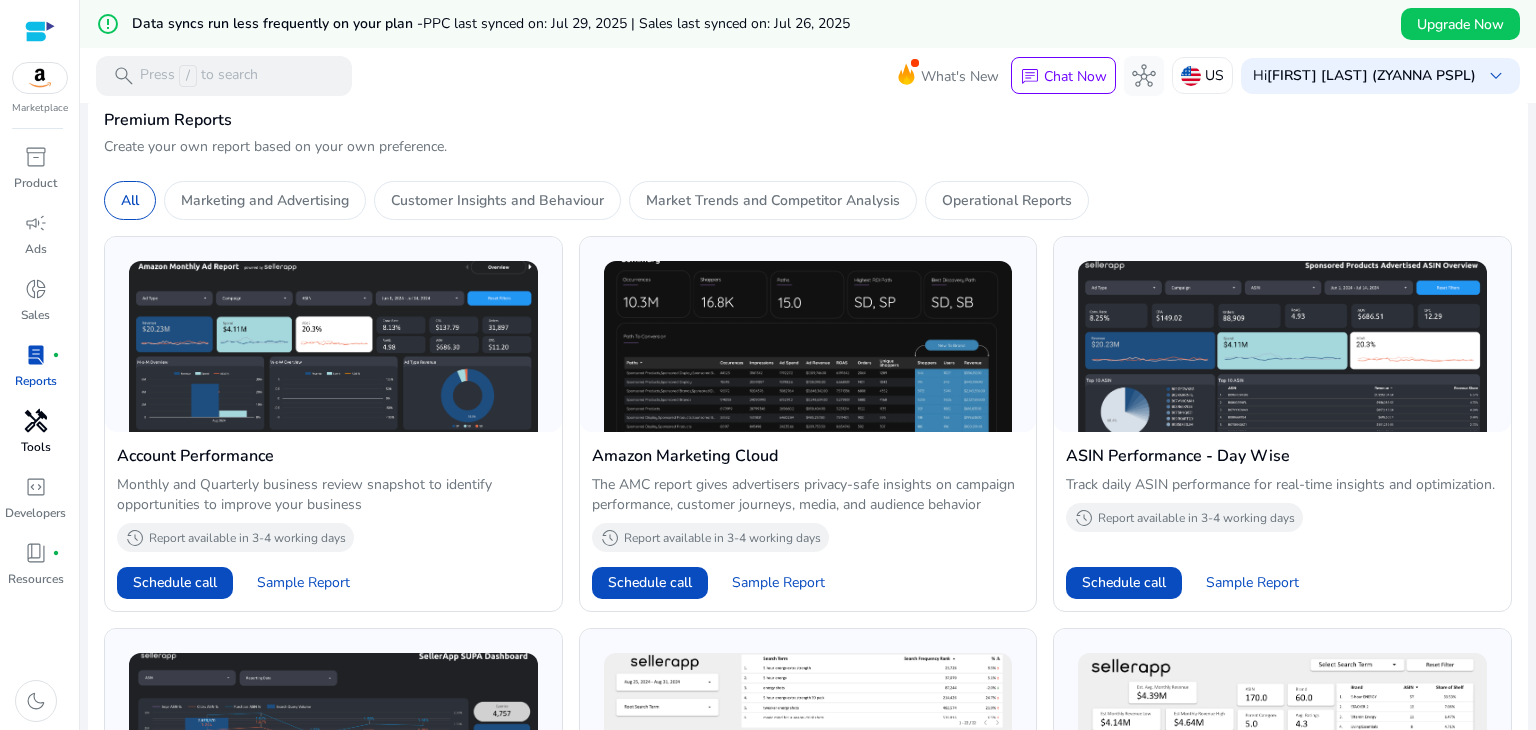 click on "Tools" at bounding box center (36, 447) 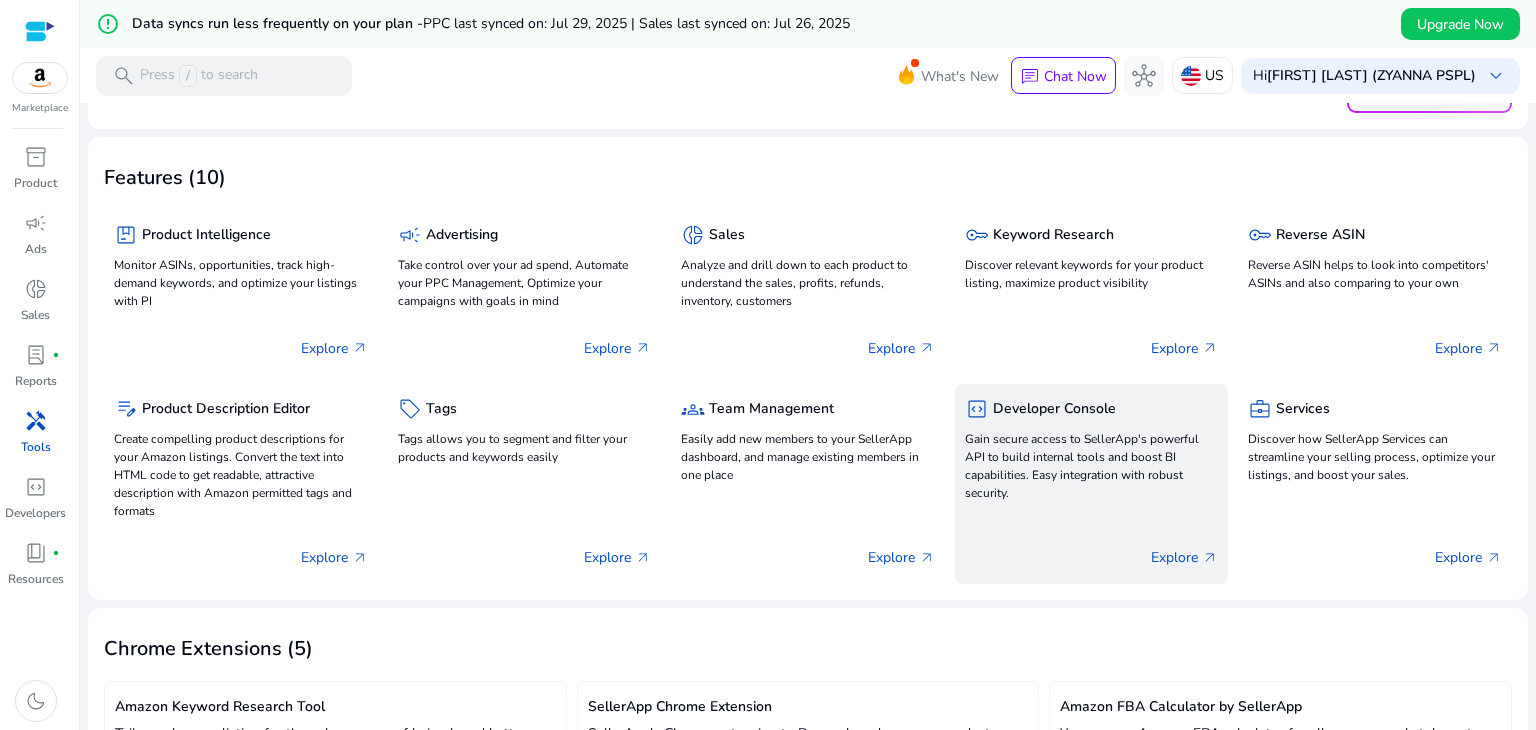scroll, scrollTop: 0, scrollLeft: 0, axis: both 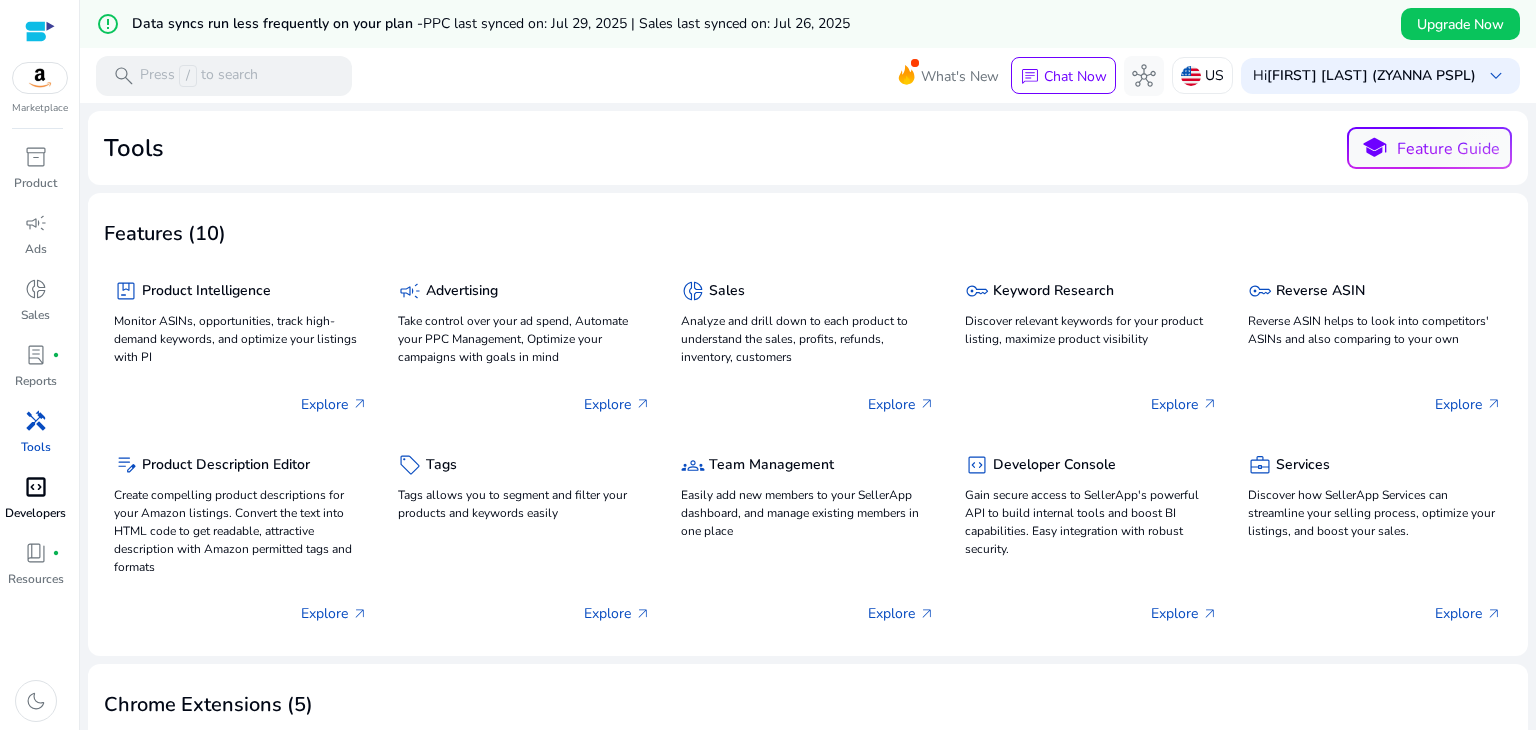 click on "code_blocks" at bounding box center [36, 487] 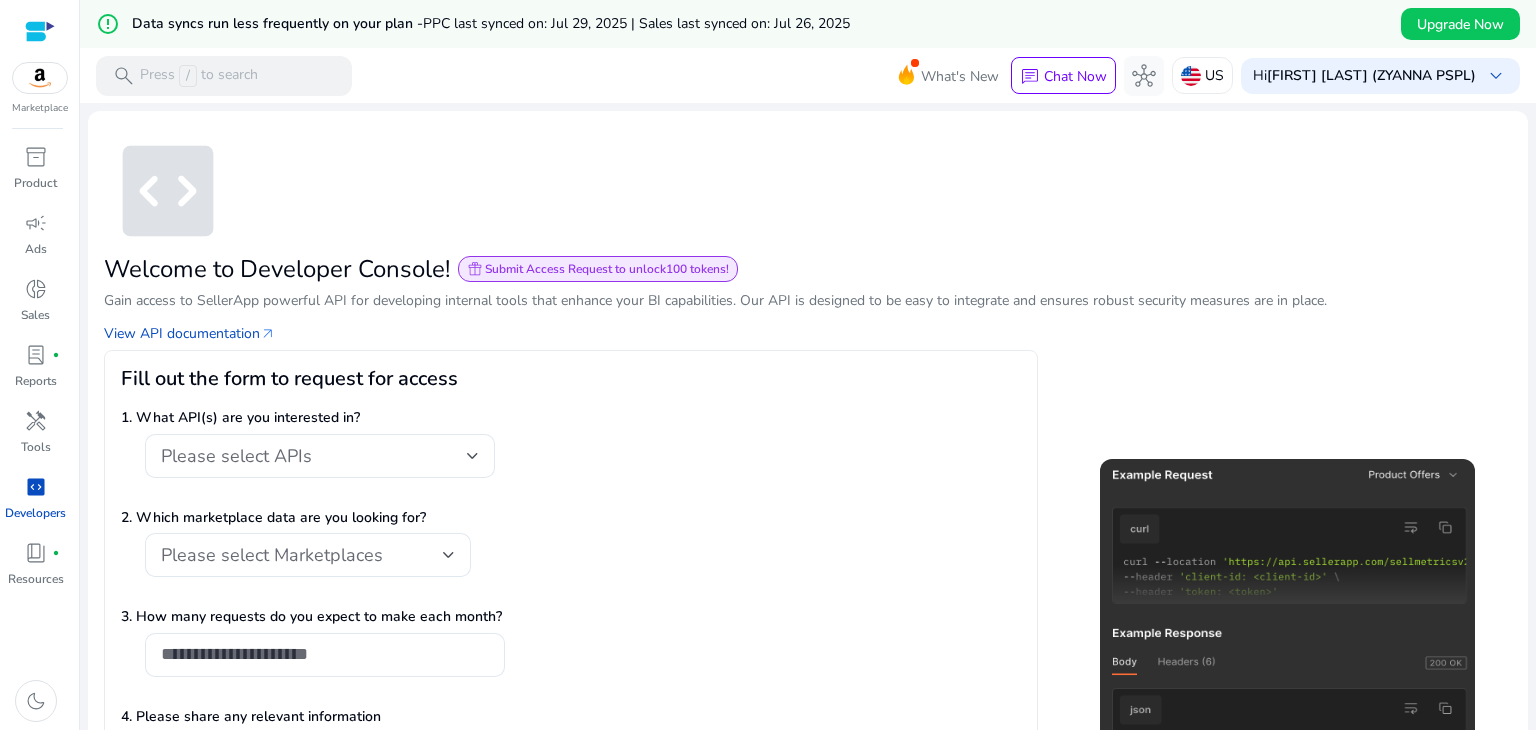 scroll, scrollTop: 200, scrollLeft: 0, axis: vertical 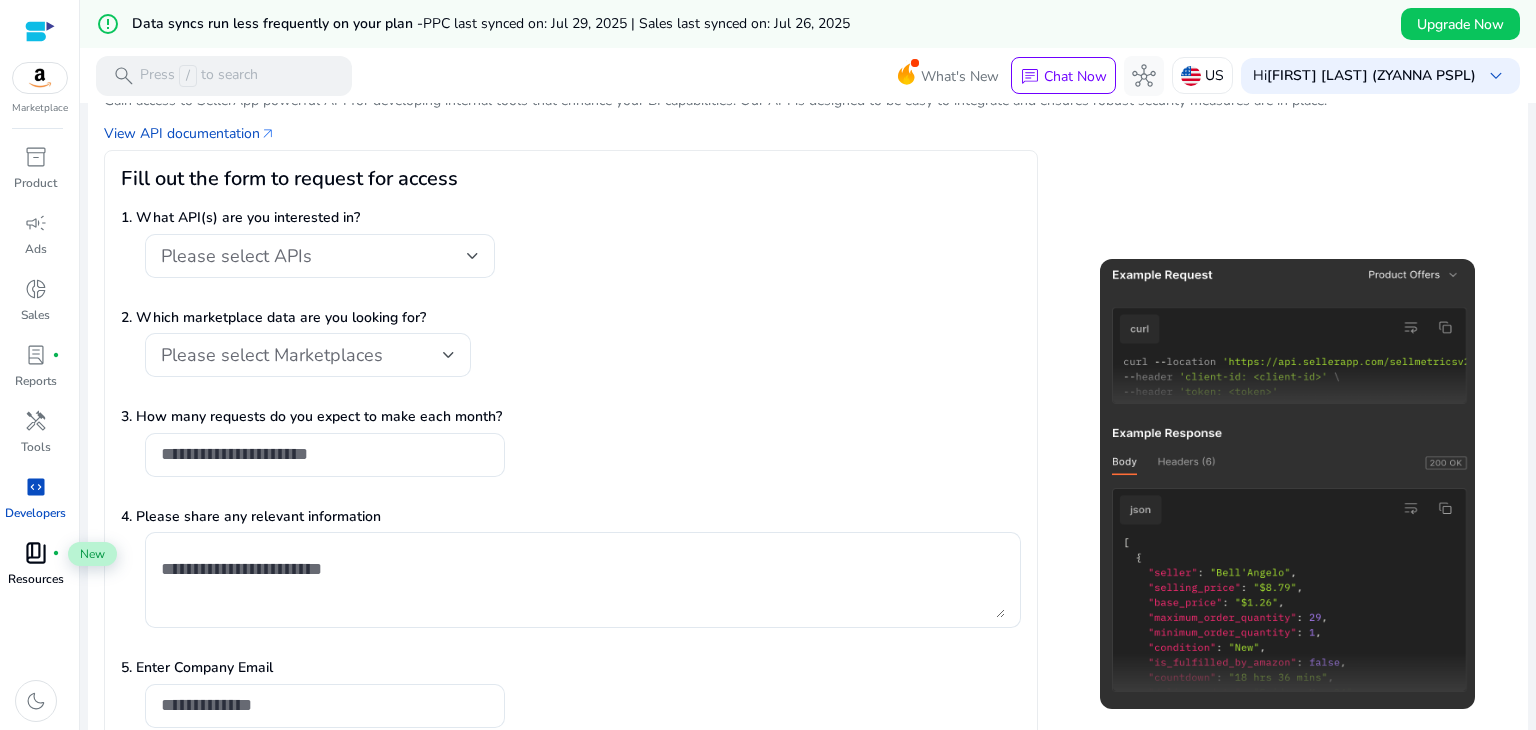 click on "book_4" at bounding box center (36, 553) 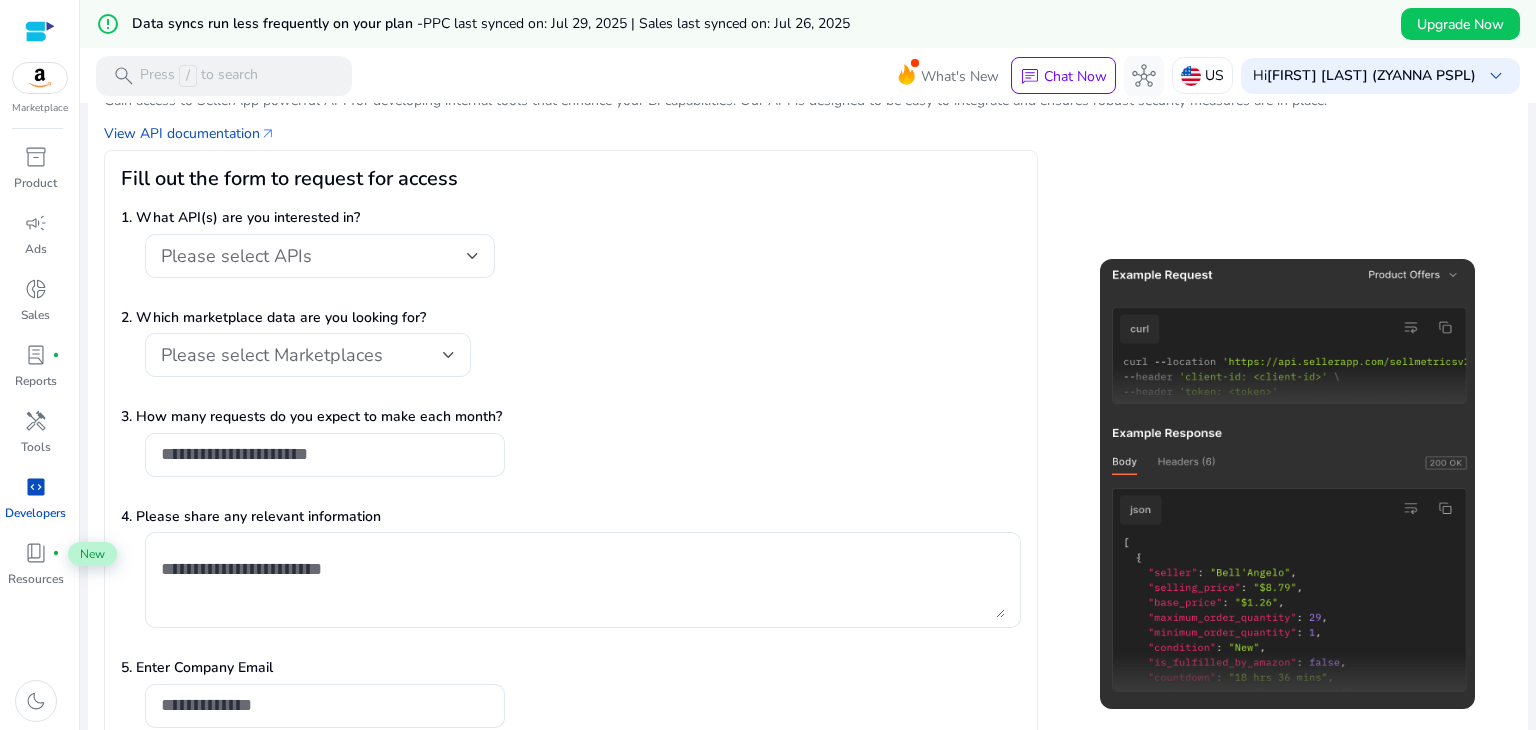 scroll, scrollTop: 0, scrollLeft: 0, axis: both 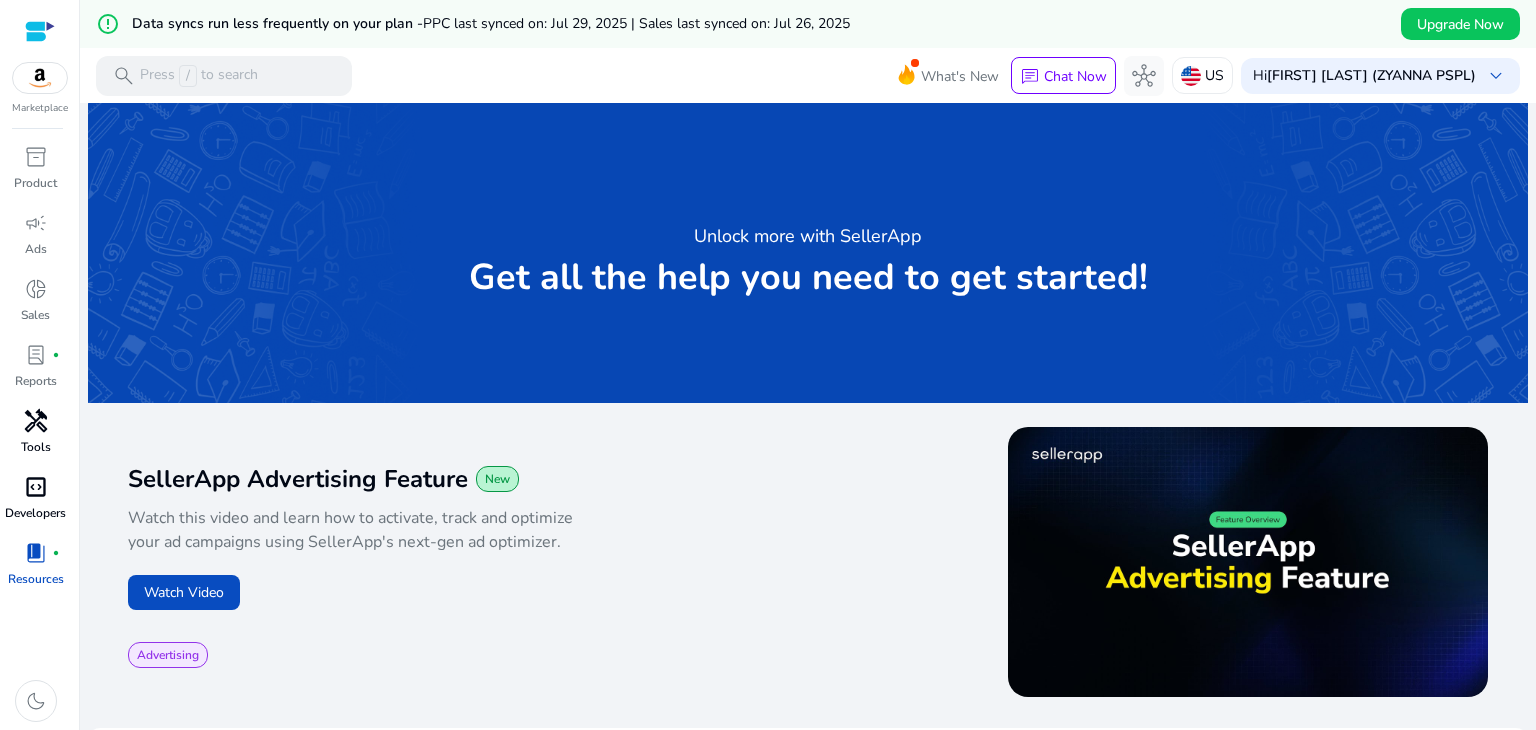 click on "handyman" at bounding box center [36, 421] 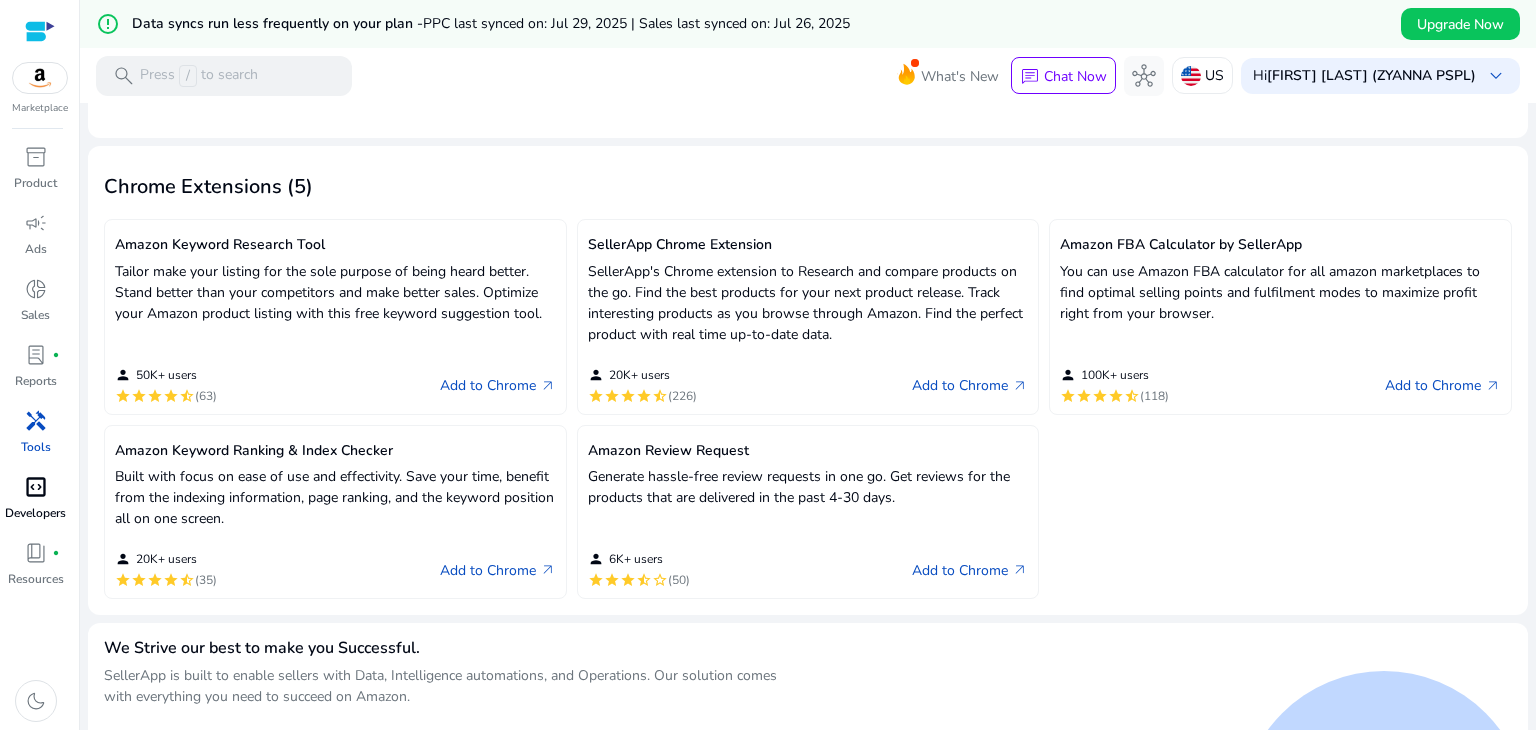 scroll, scrollTop: 418, scrollLeft: 0, axis: vertical 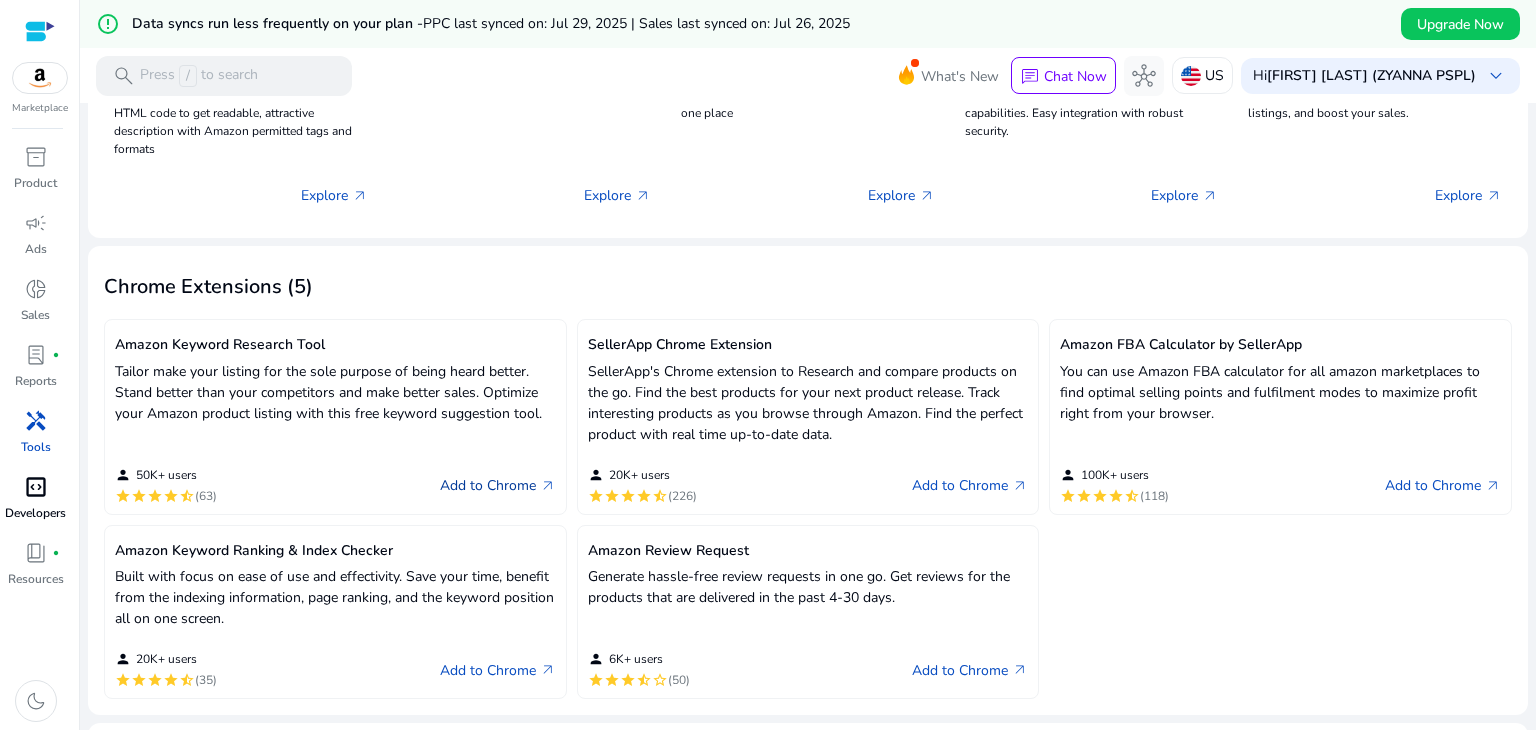 click on "Add to Chrome   arrow_outward" 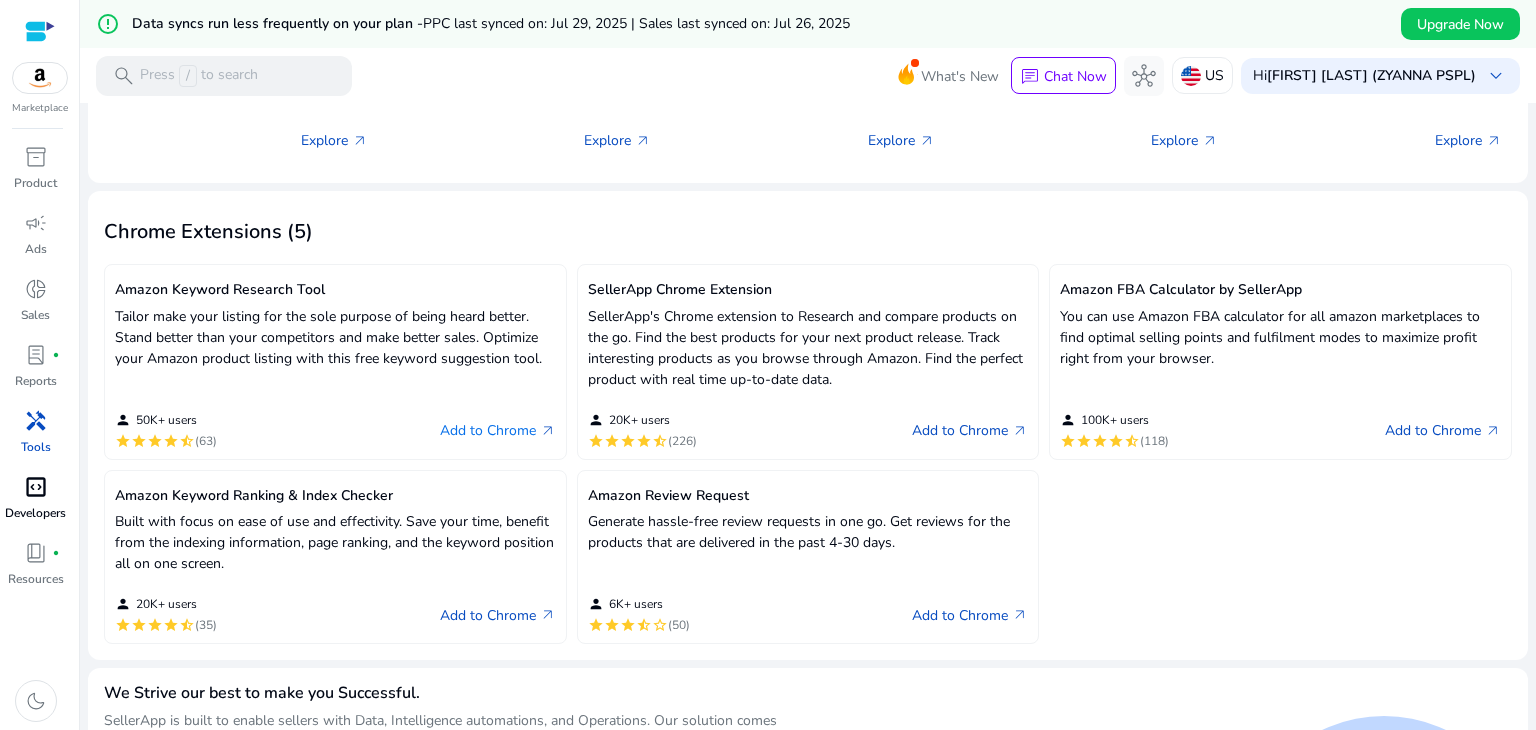scroll, scrollTop: 518, scrollLeft: 0, axis: vertical 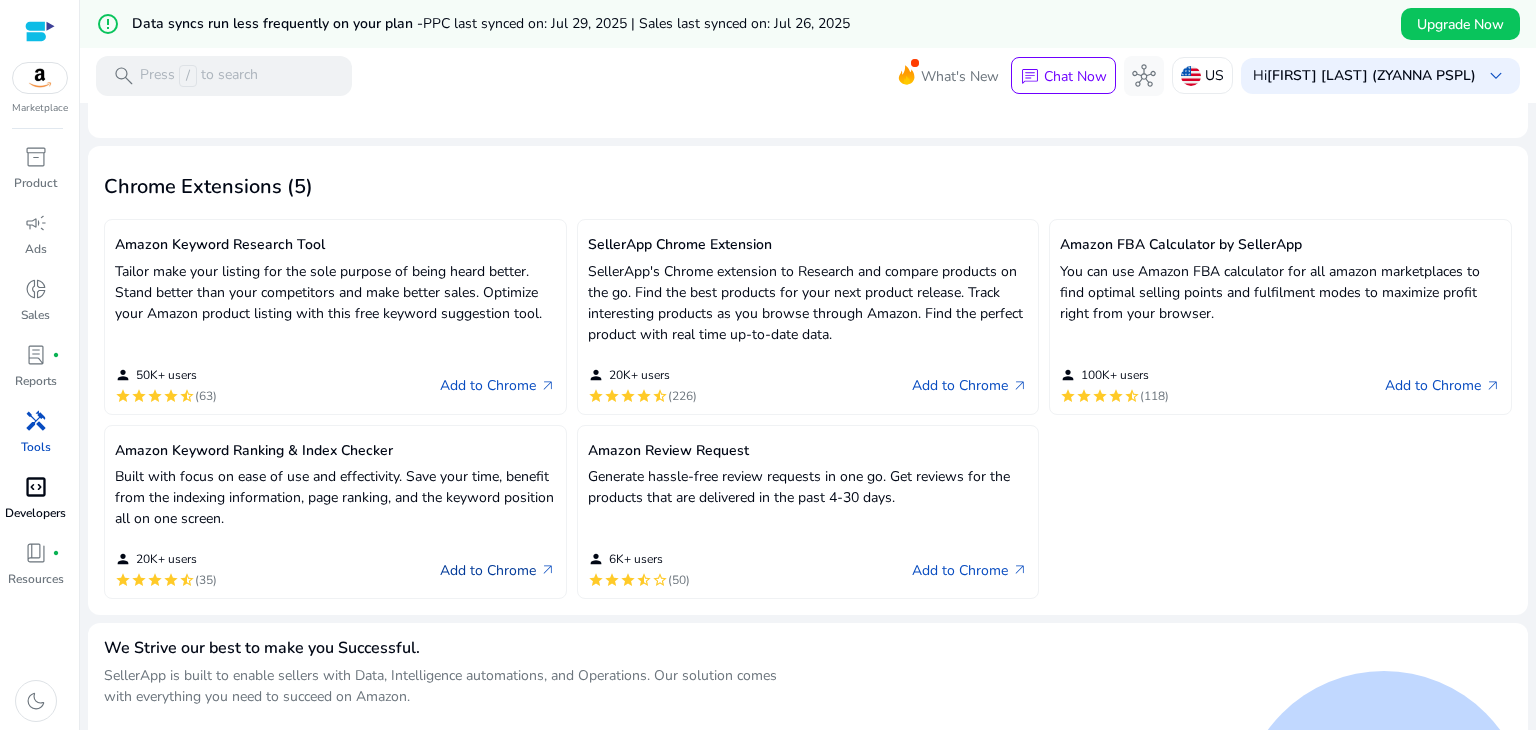 click on "Add to Chrome   arrow_outward" 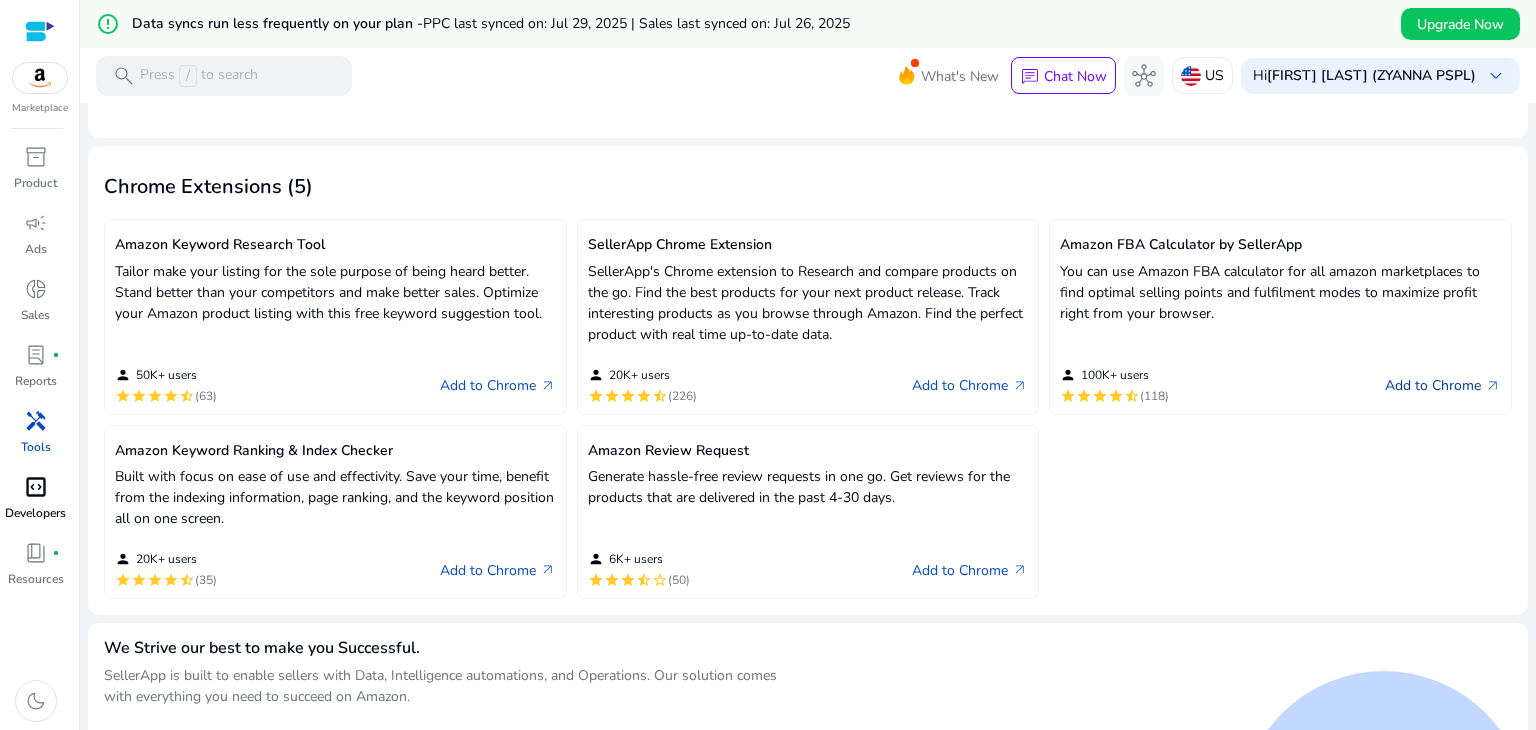 click on "Add to Chrome   arrow_outward" 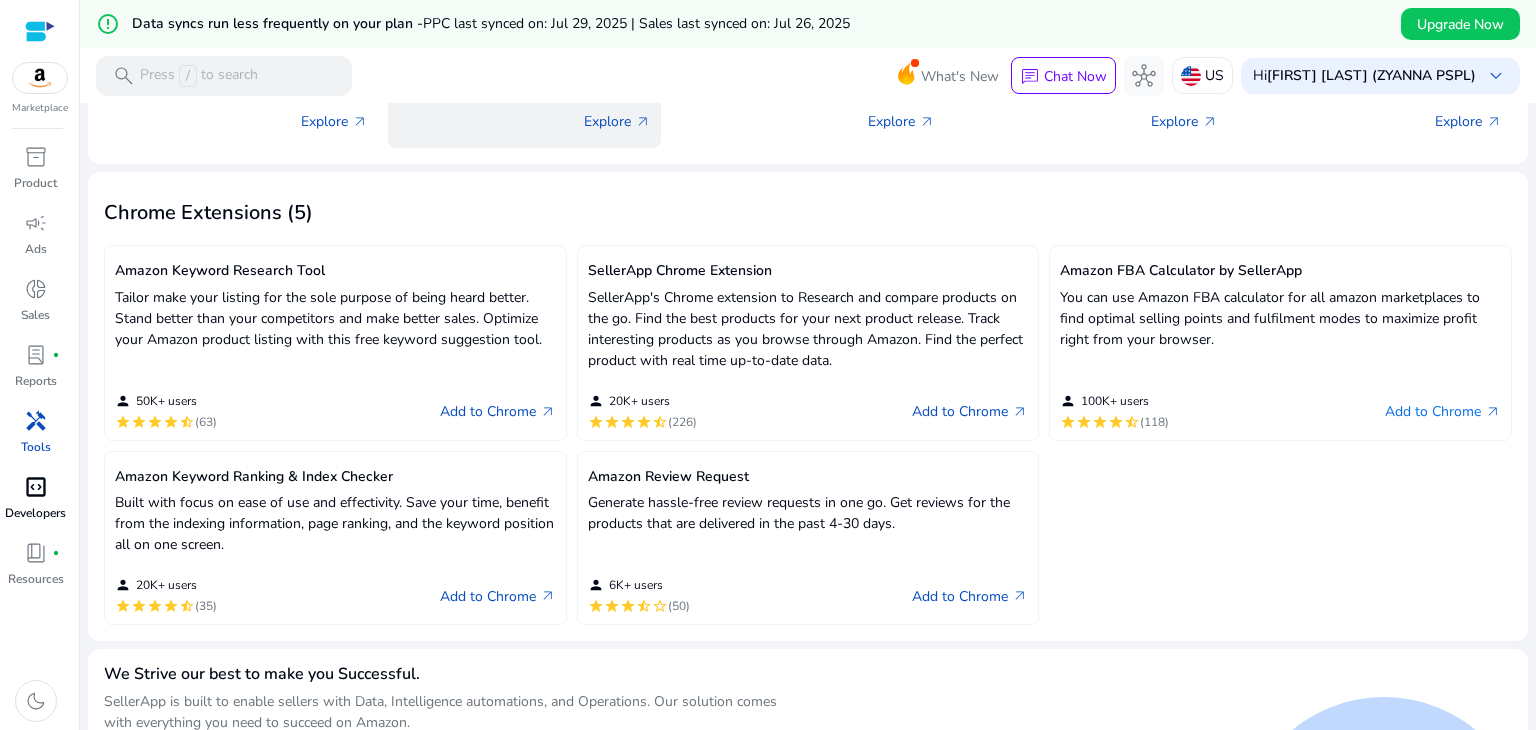 scroll, scrollTop: 218, scrollLeft: 0, axis: vertical 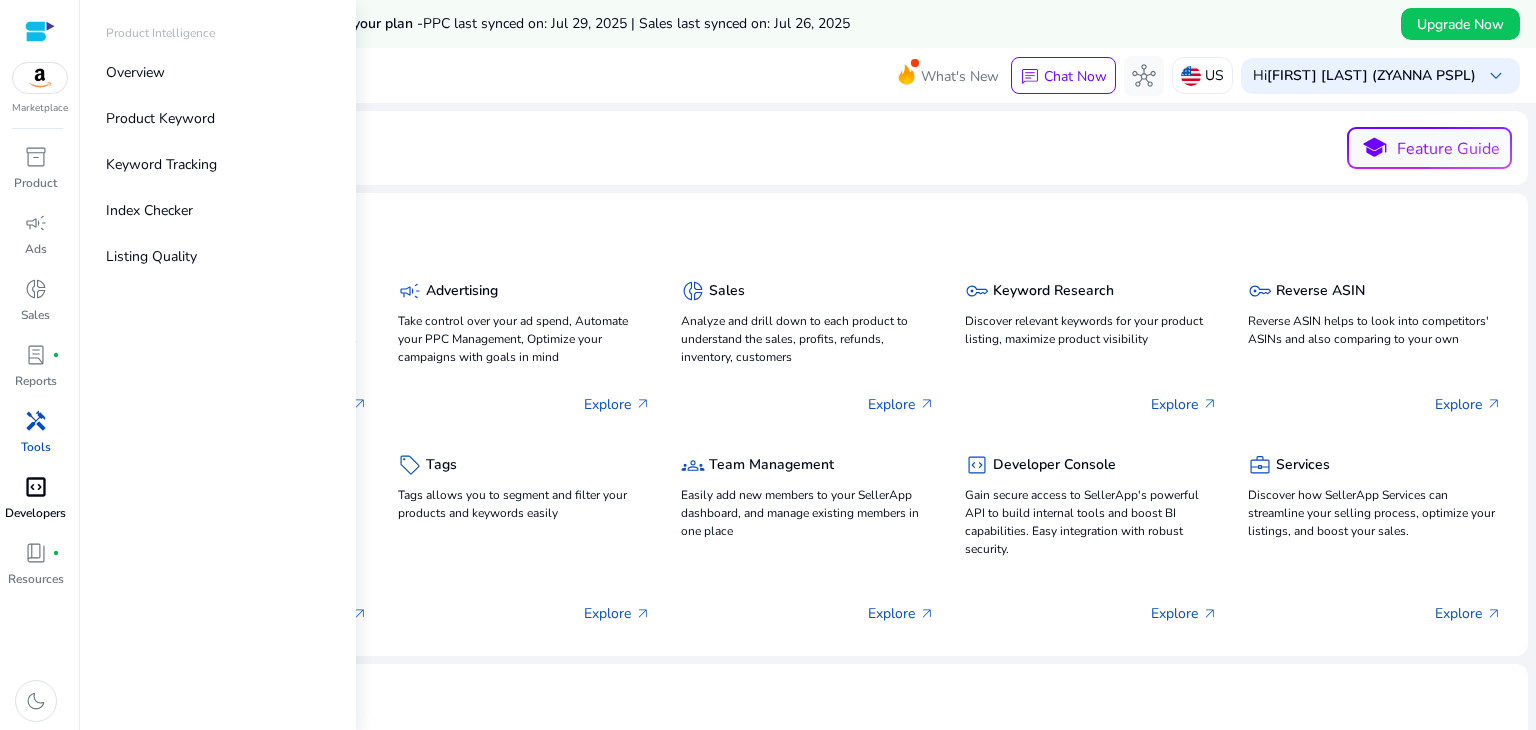 click on "handyman" at bounding box center [36, 421] 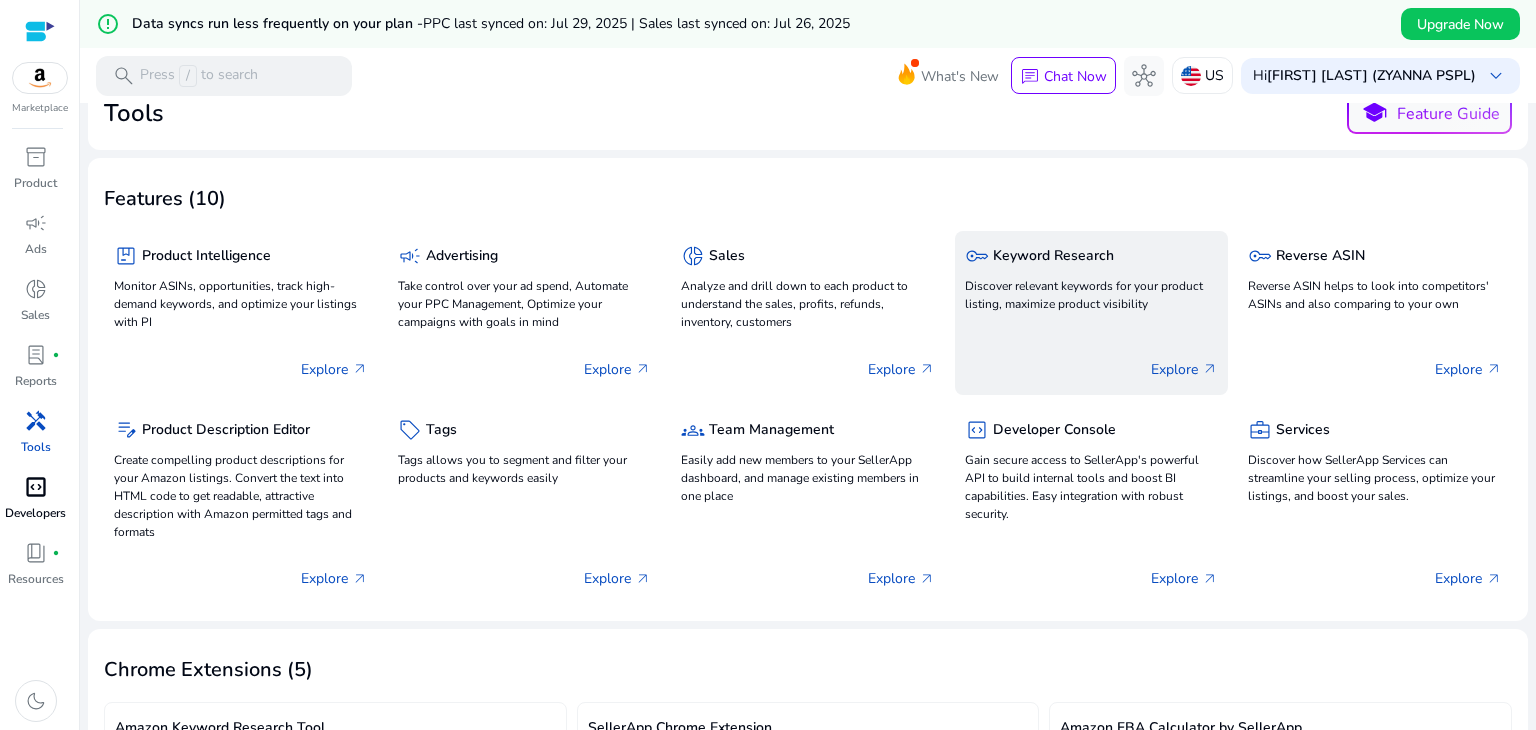 scroll, scrollTop: 0, scrollLeft: 0, axis: both 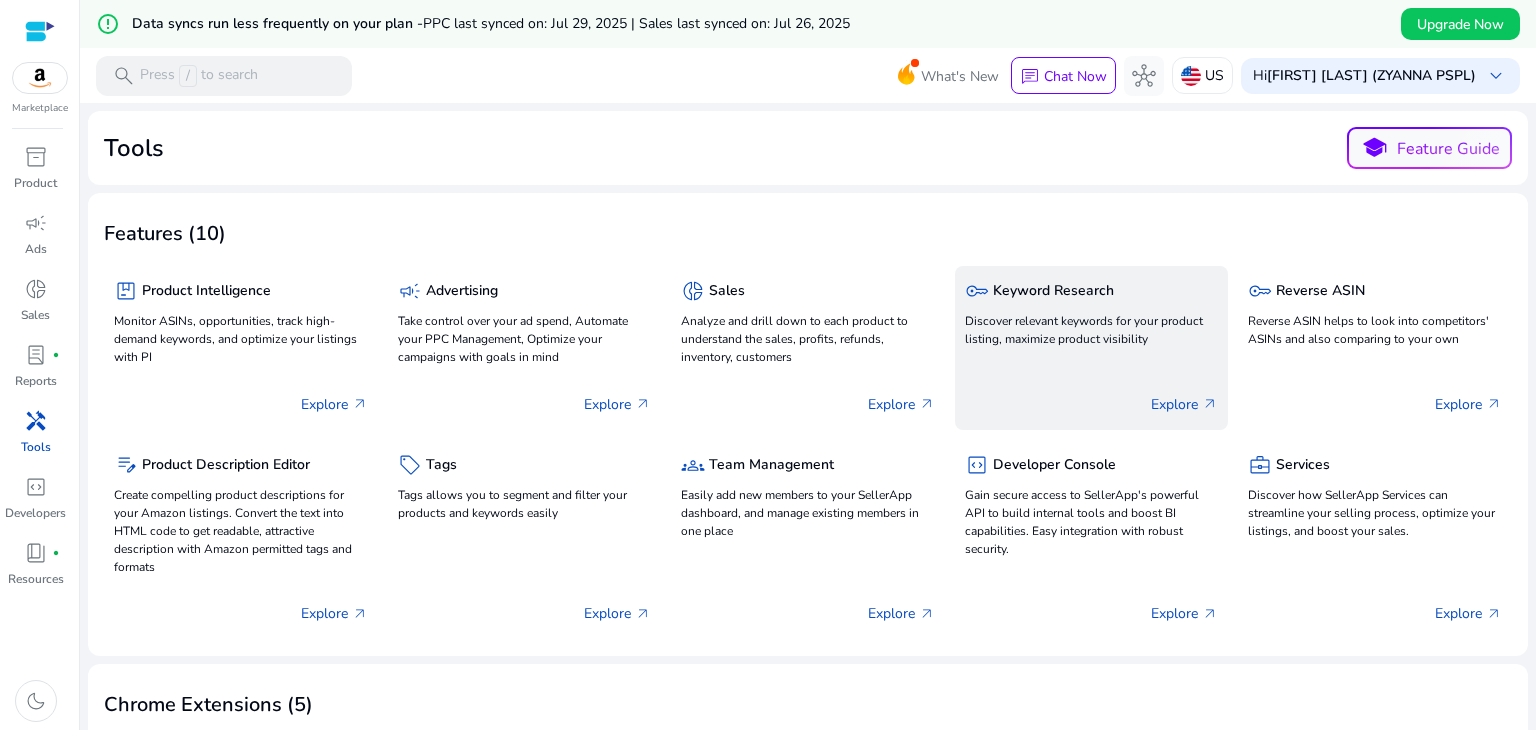 click on "Discover relevant keywords for your product listing, maximize product visibility" 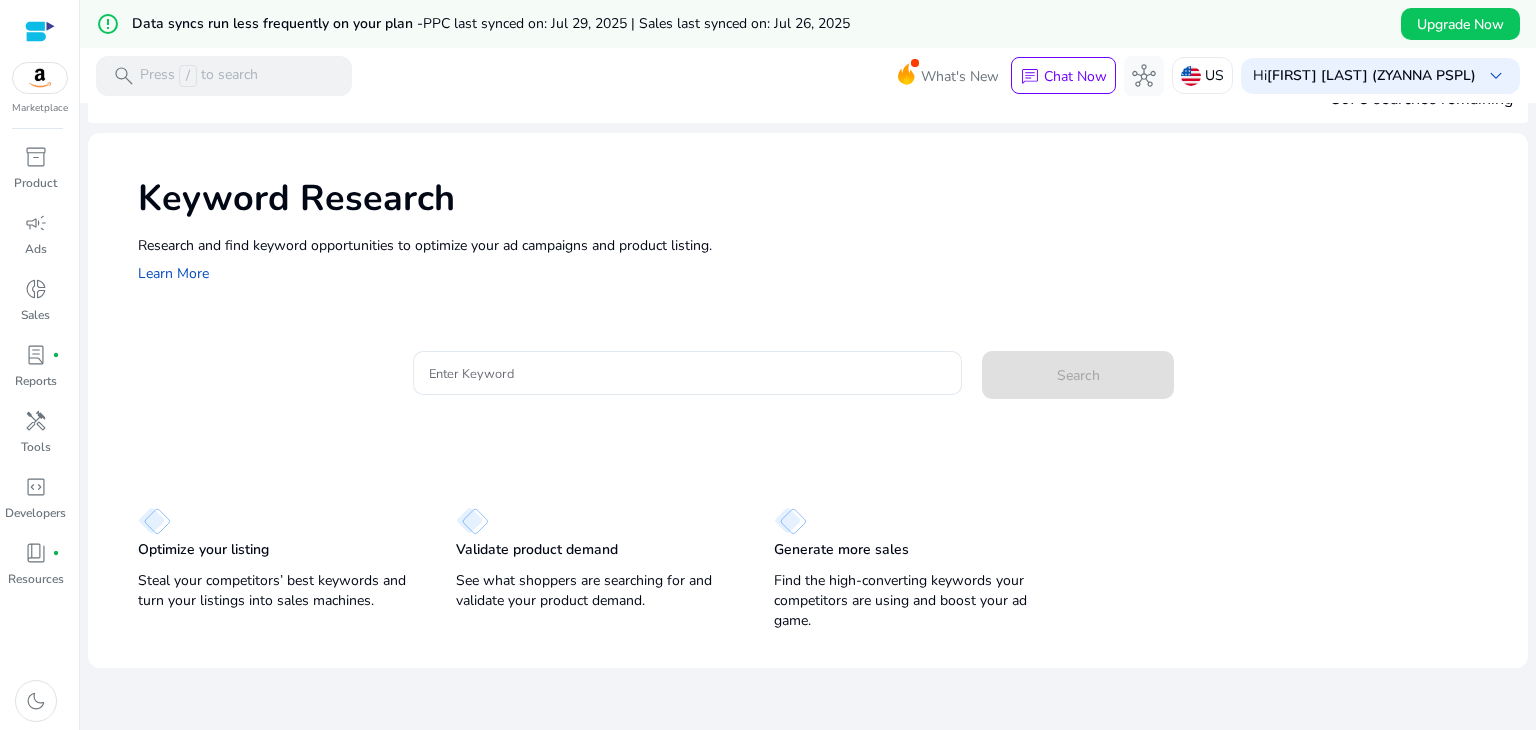 scroll, scrollTop: 48, scrollLeft: 0, axis: vertical 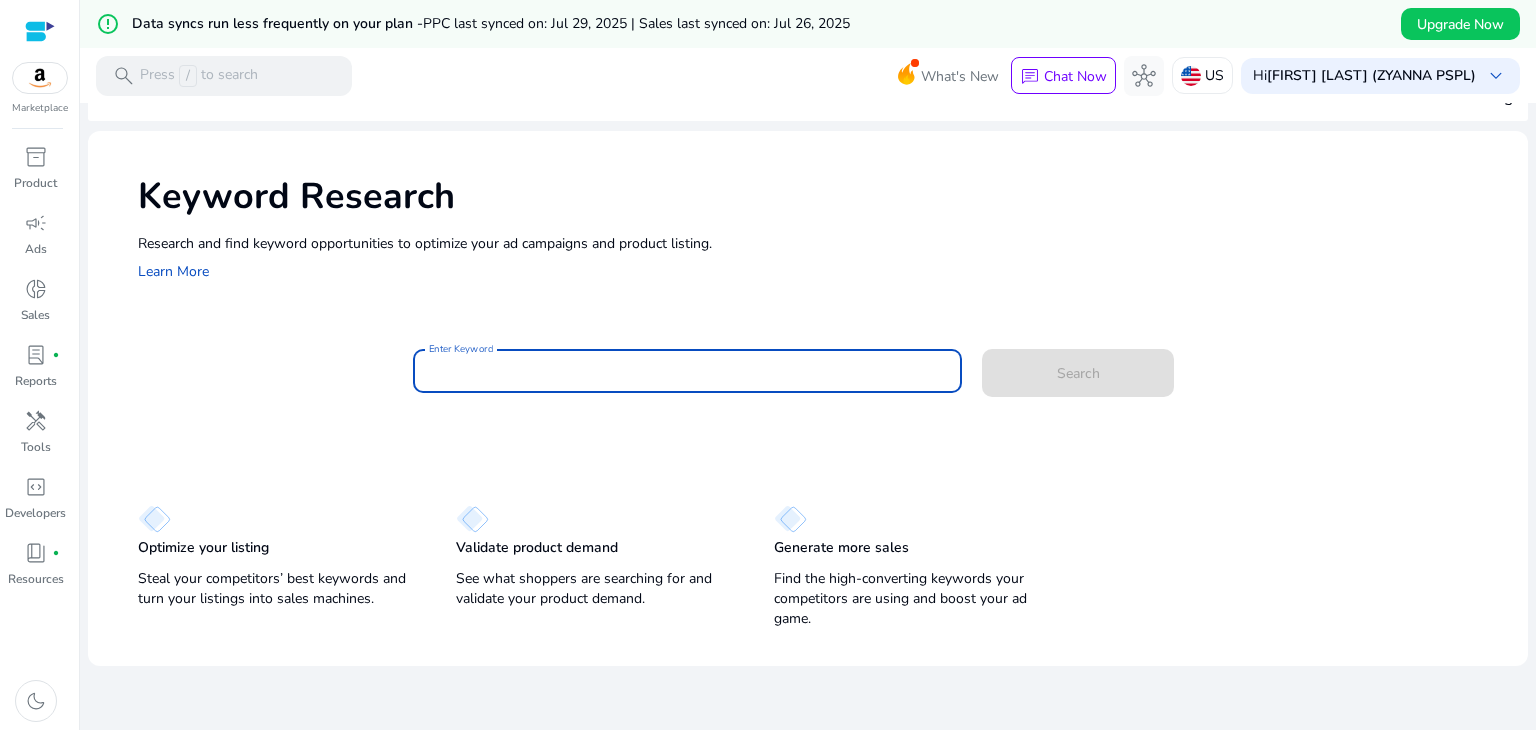 click on "Enter Keyword" at bounding box center [688, 371] 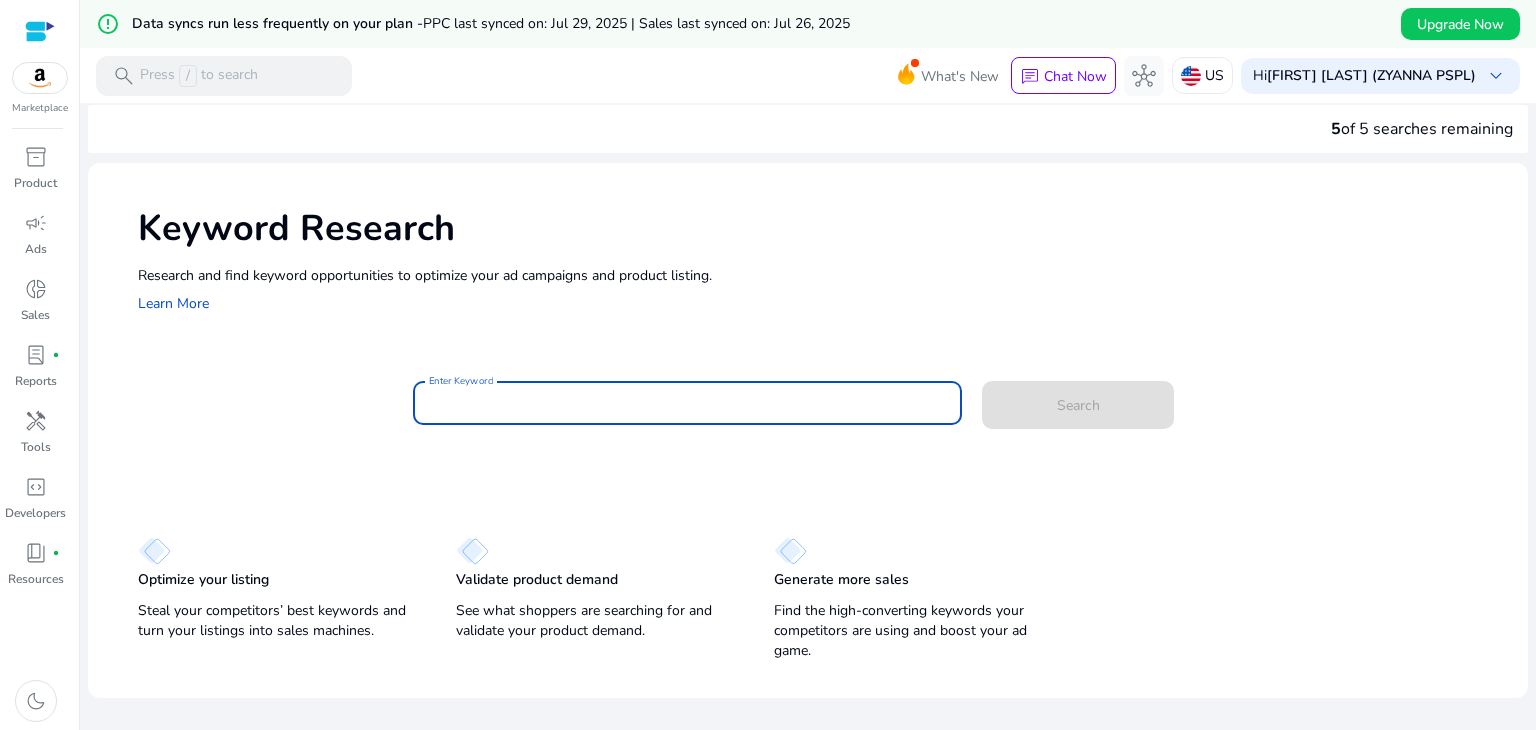scroll, scrollTop: 0, scrollLeft: 0, axis: both 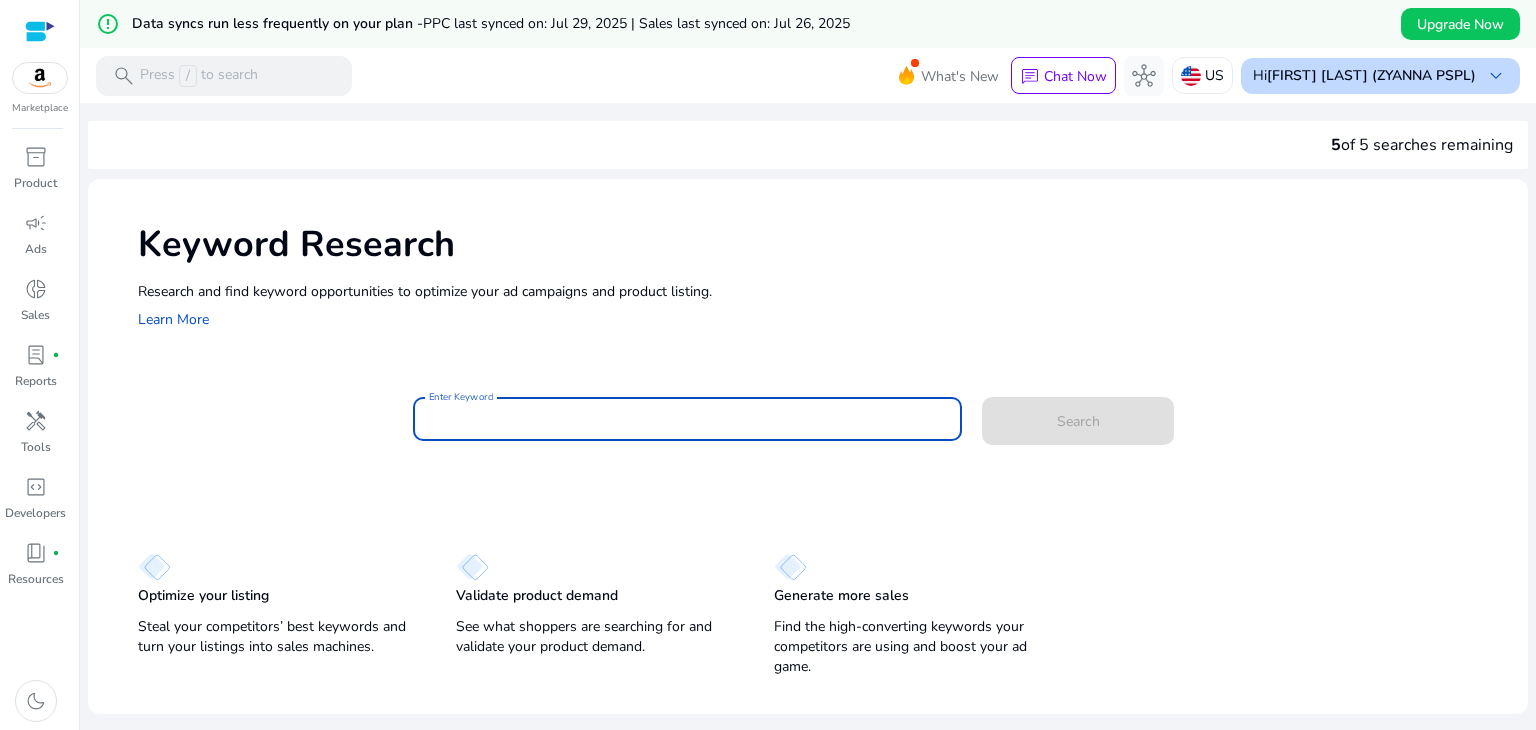 click on "[FIRST] [LAST] (ZYANNA PSPL)" at bounding box center [1371, 75] 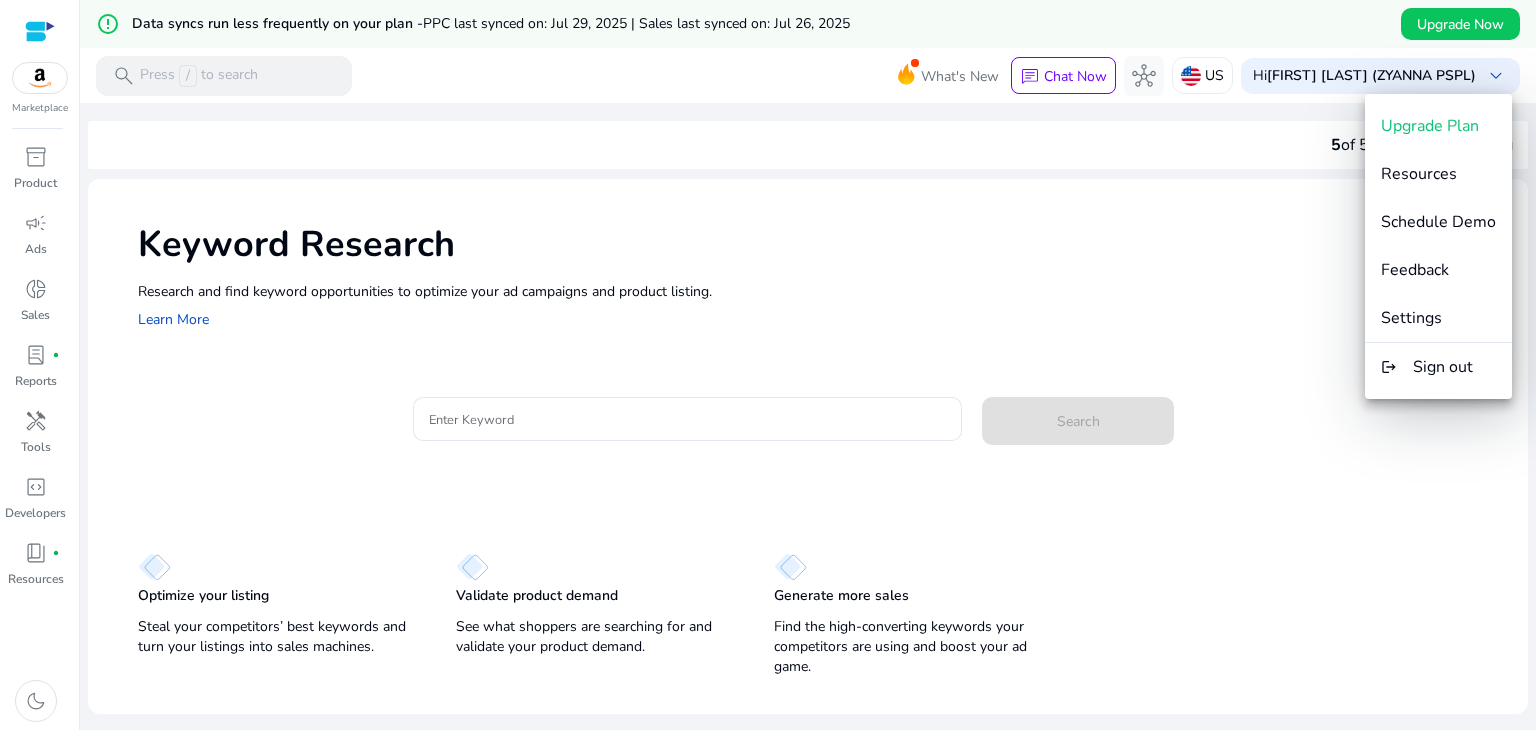 click at bounding box center (768, 365) 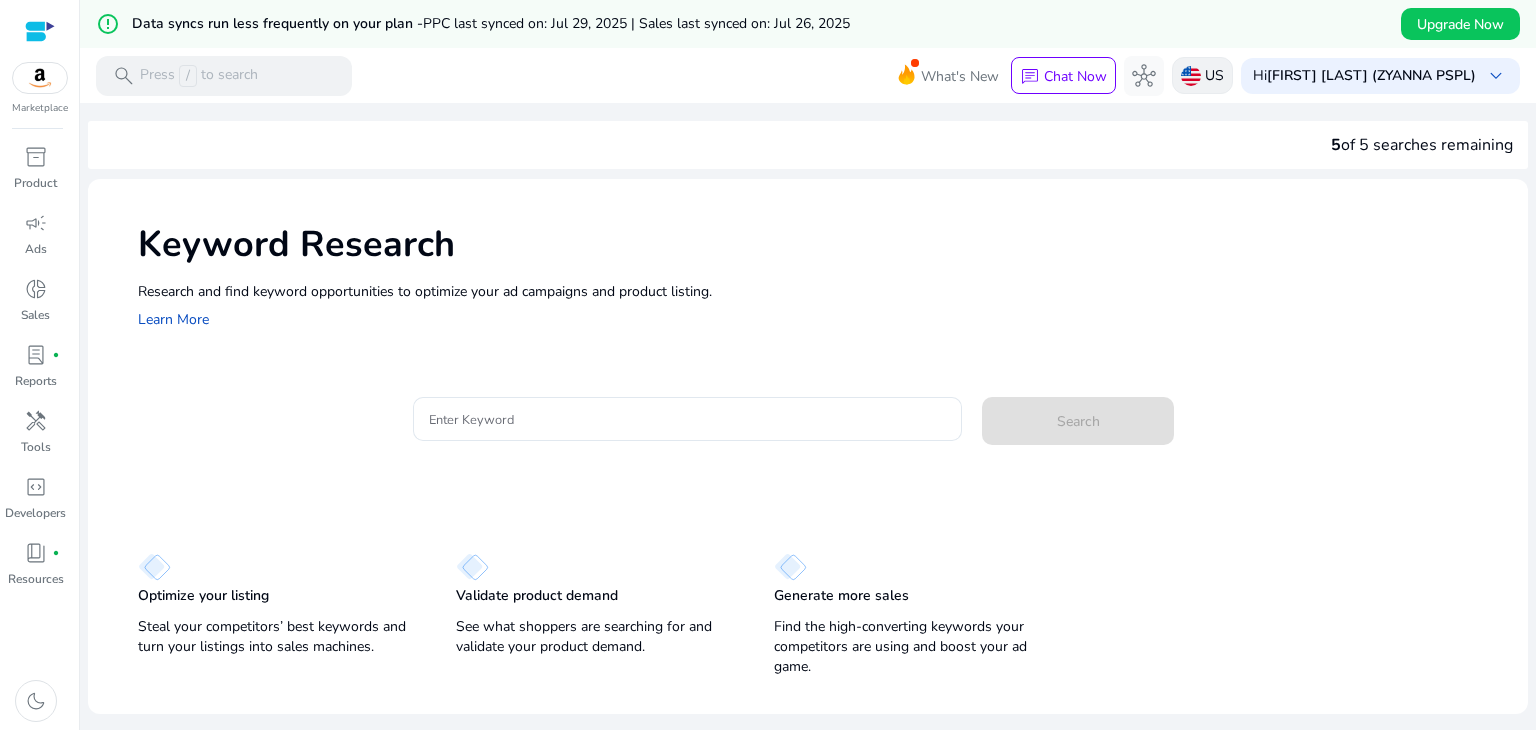 click at bounding box center (1191, 76) 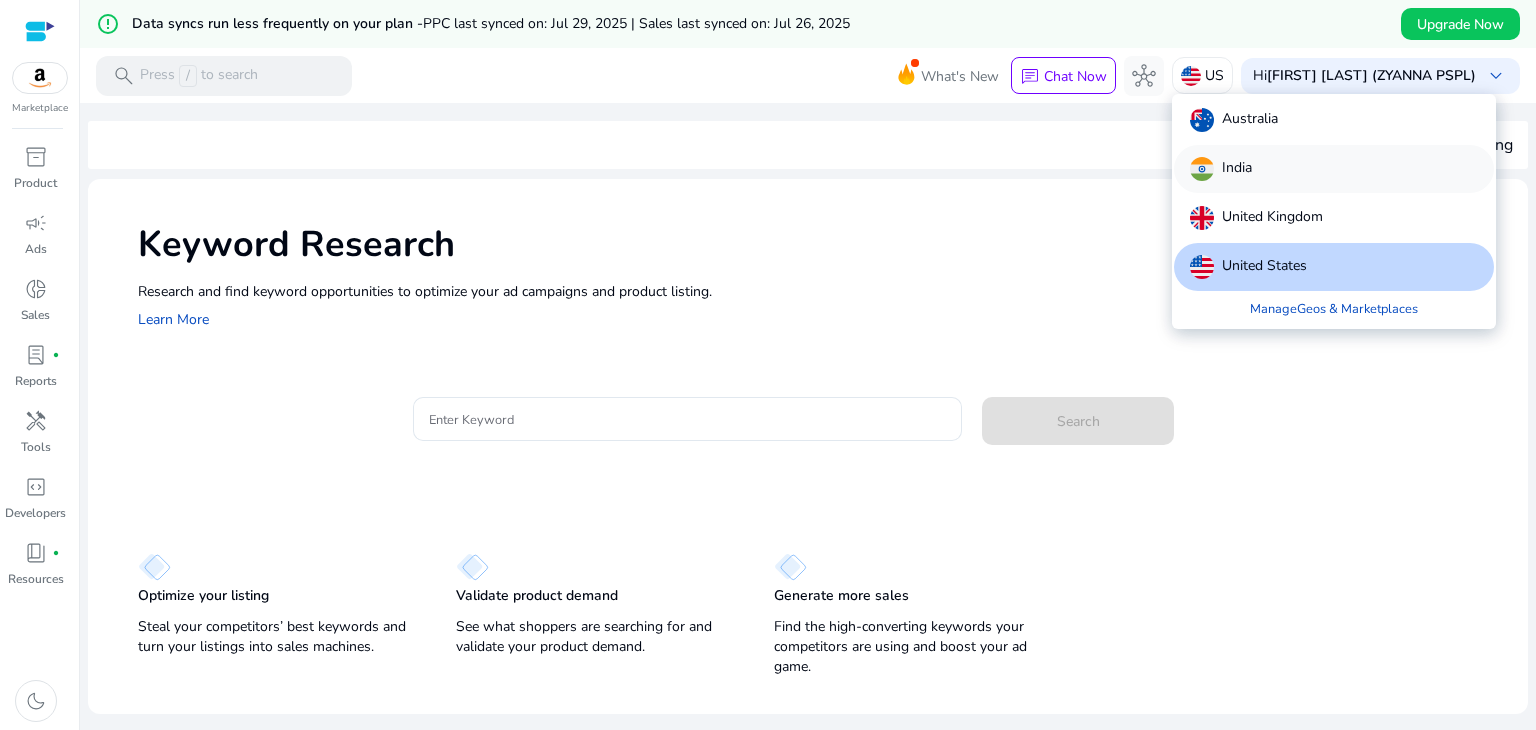 click on "India" at bounding box center (1237, 169) 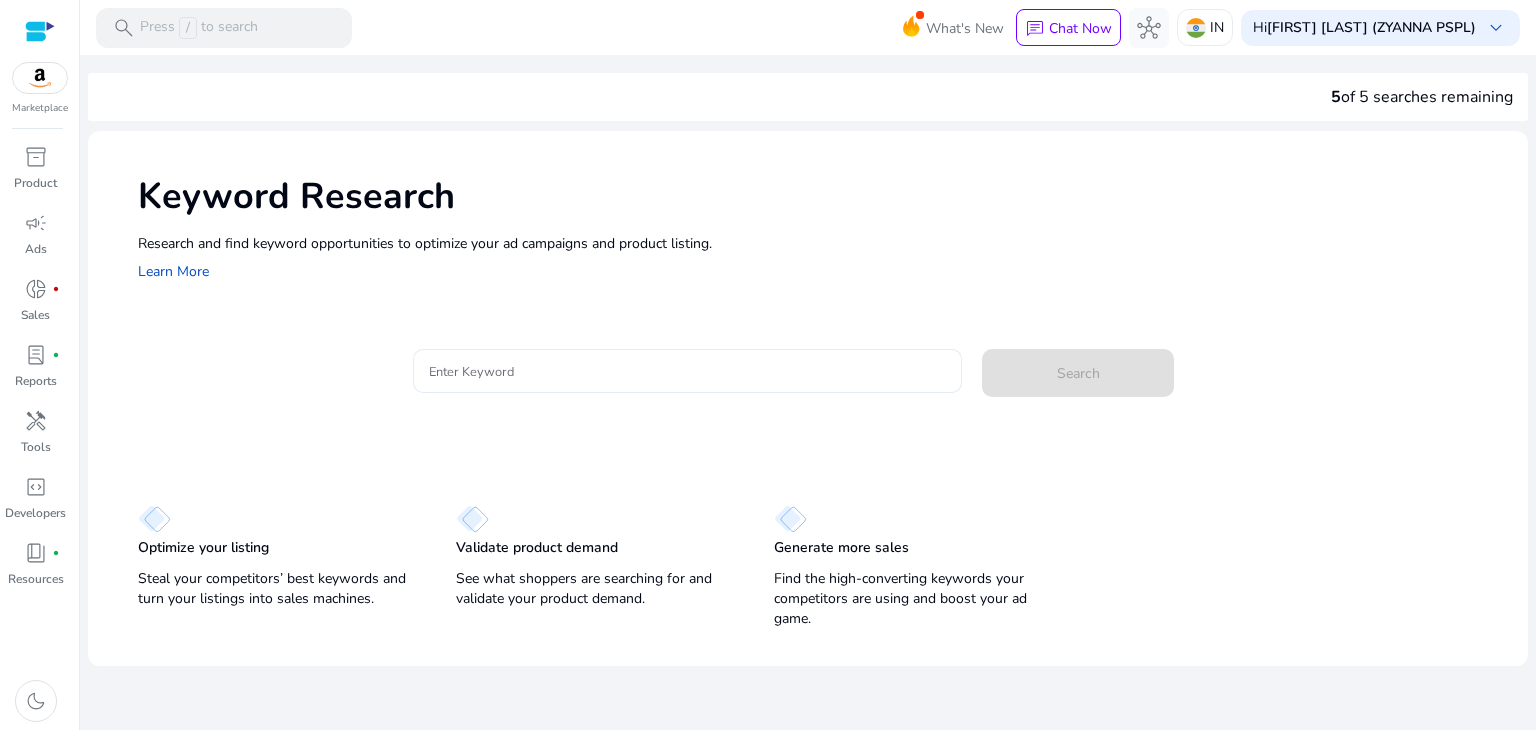 click on "Keyword Research  Research and find keyword opportunities to optimize your ad campaigns and product listing.    Learn More" 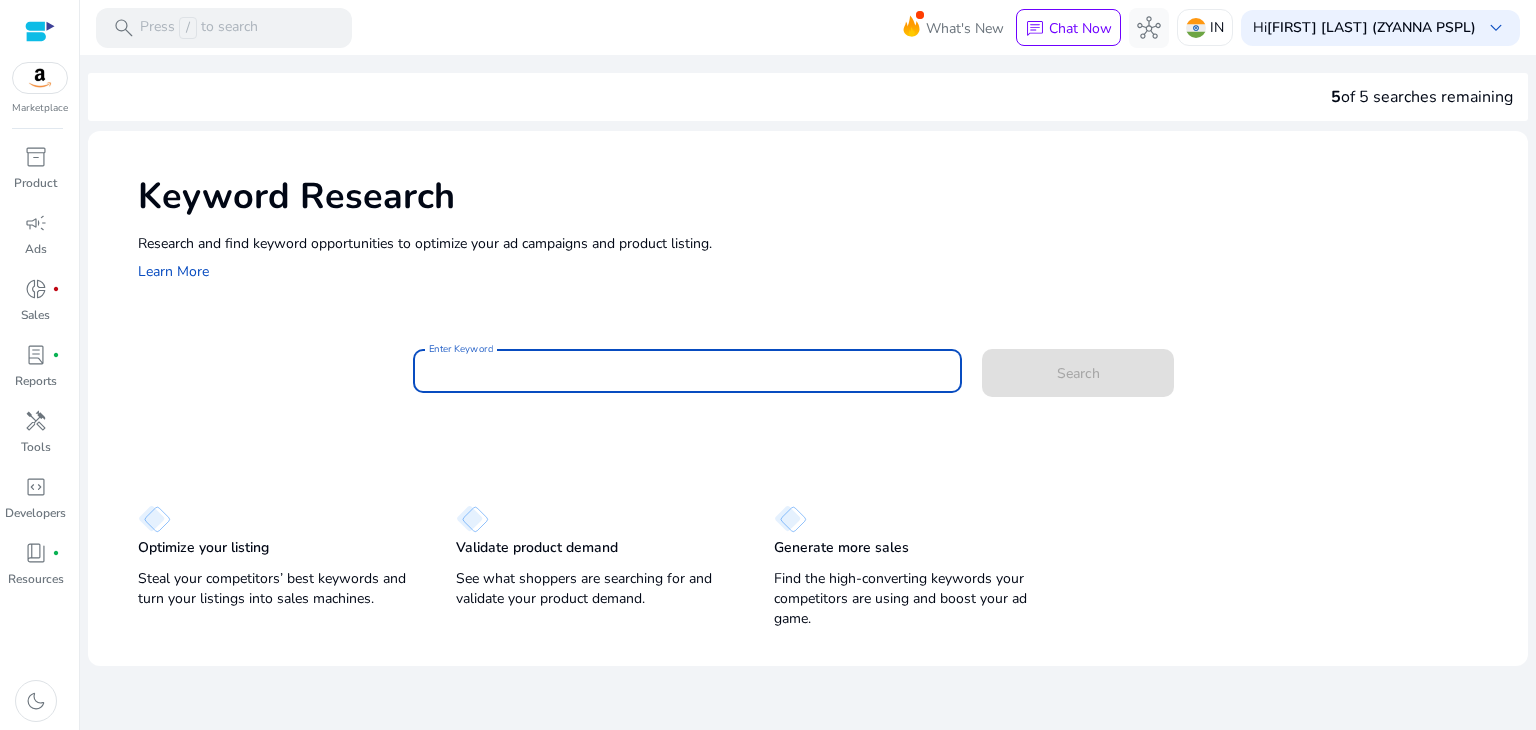 click on "Enter Keyword" at bounding box center (688, 371) 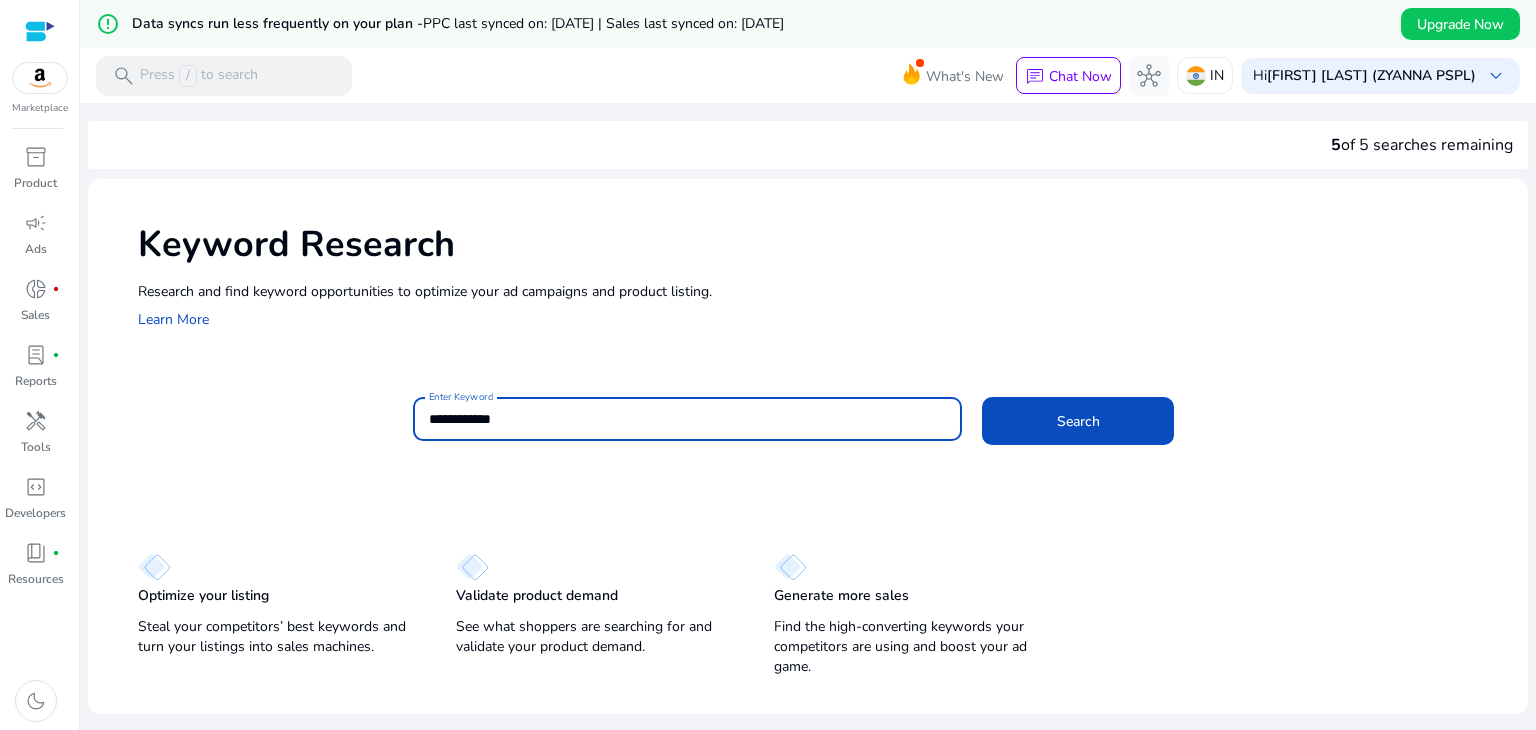 type on "**********" 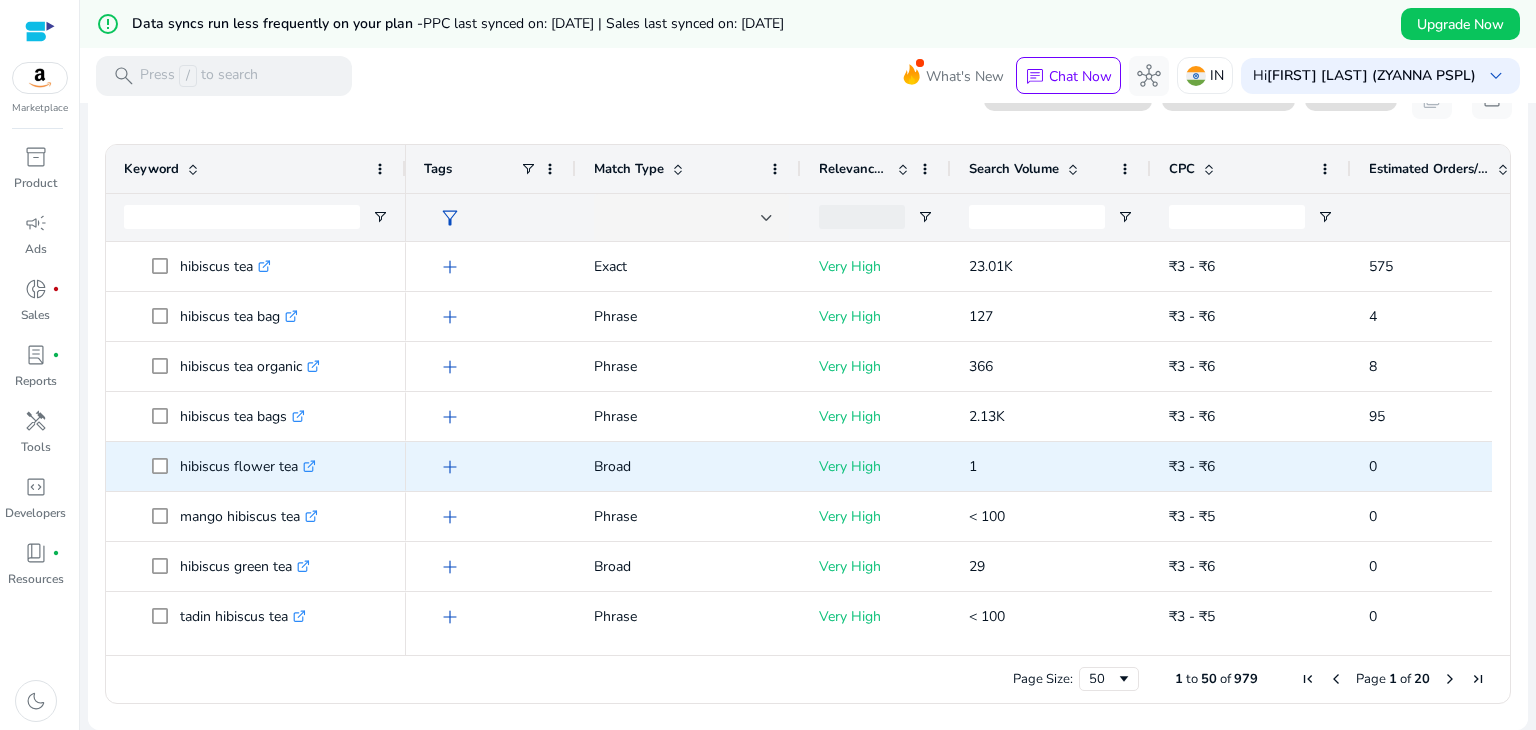 scroll, scrollTop: 286, scrollLeft: 0, axis: vertical 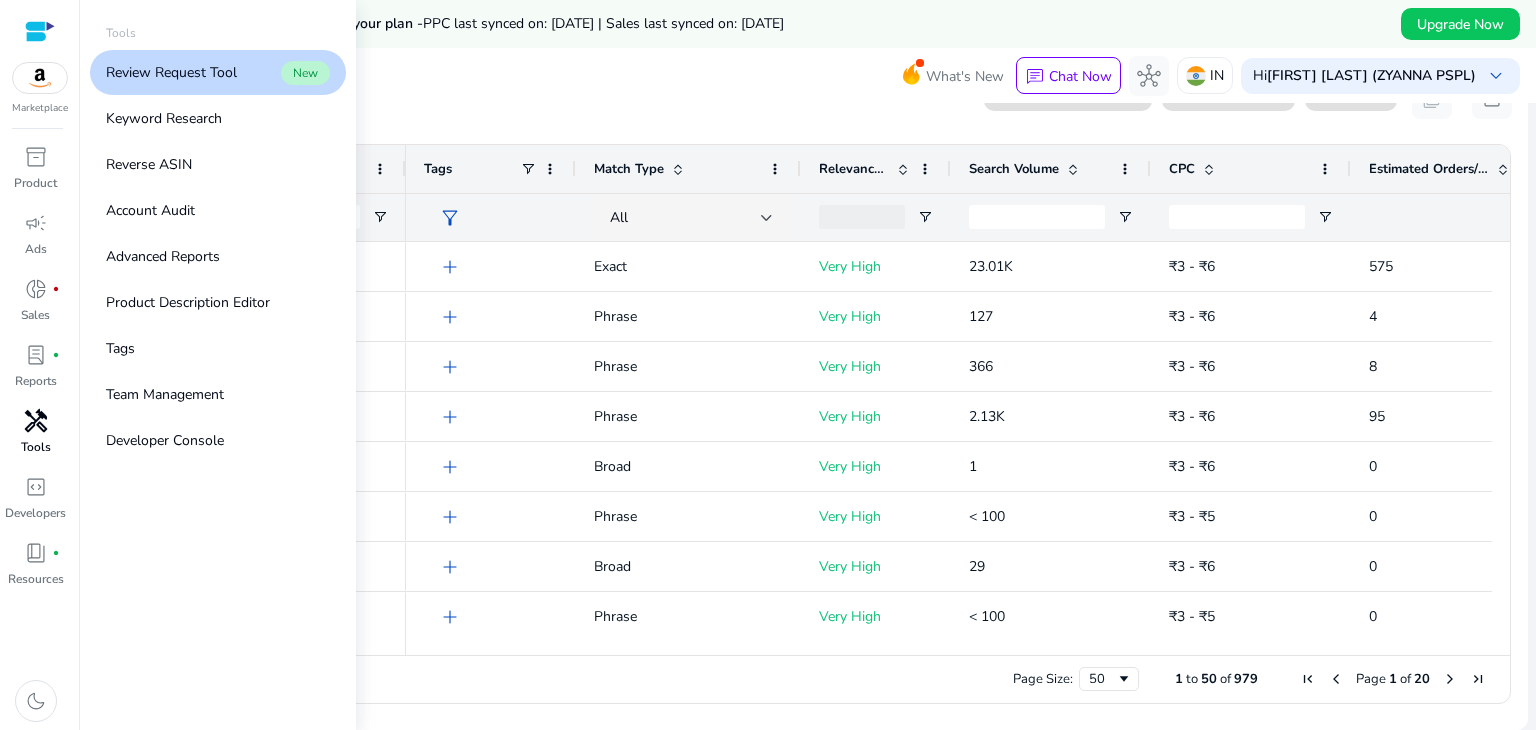 click on "Tools" at bounding box center (36, 447) 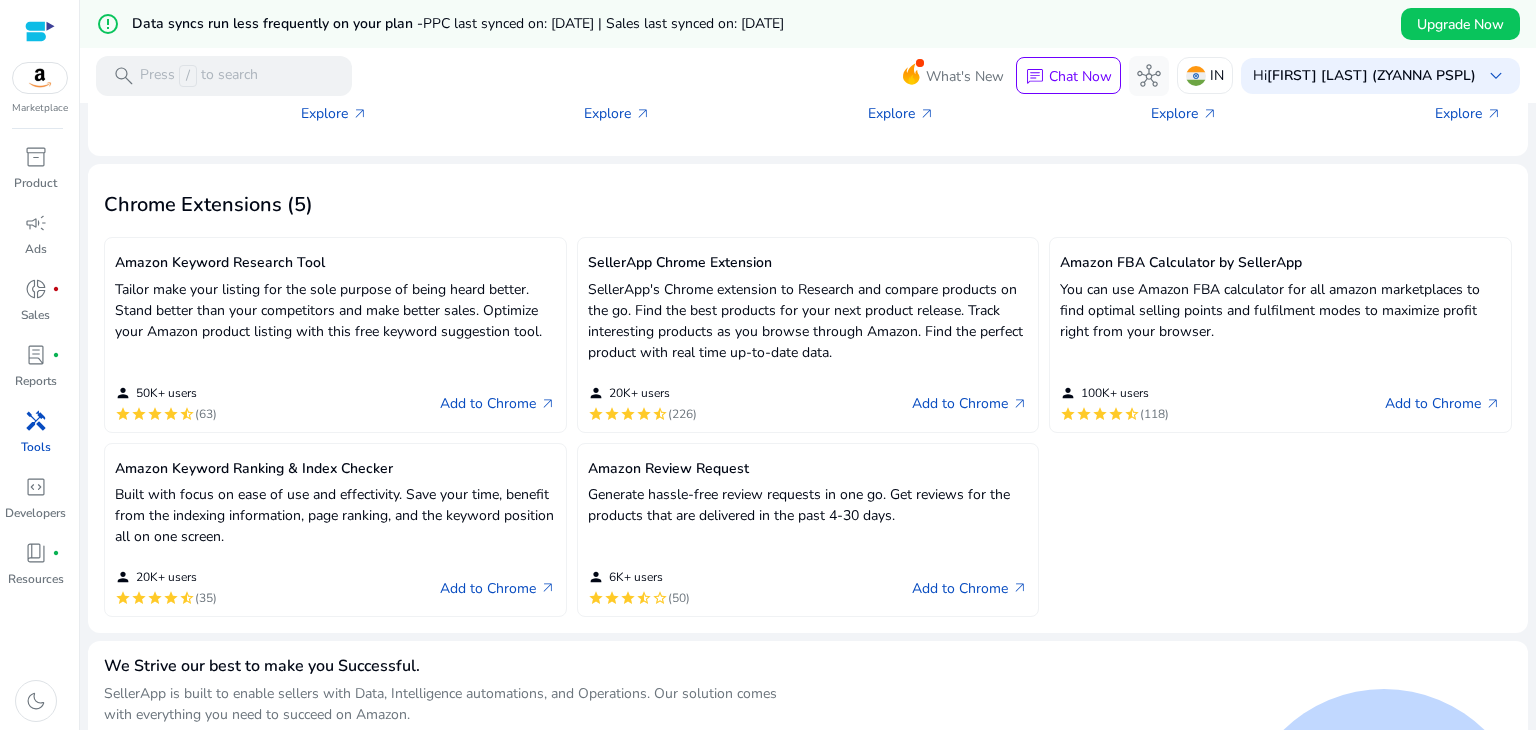 scroll, scrollTop: 618, scrollLeft: 0, axis: vertical 